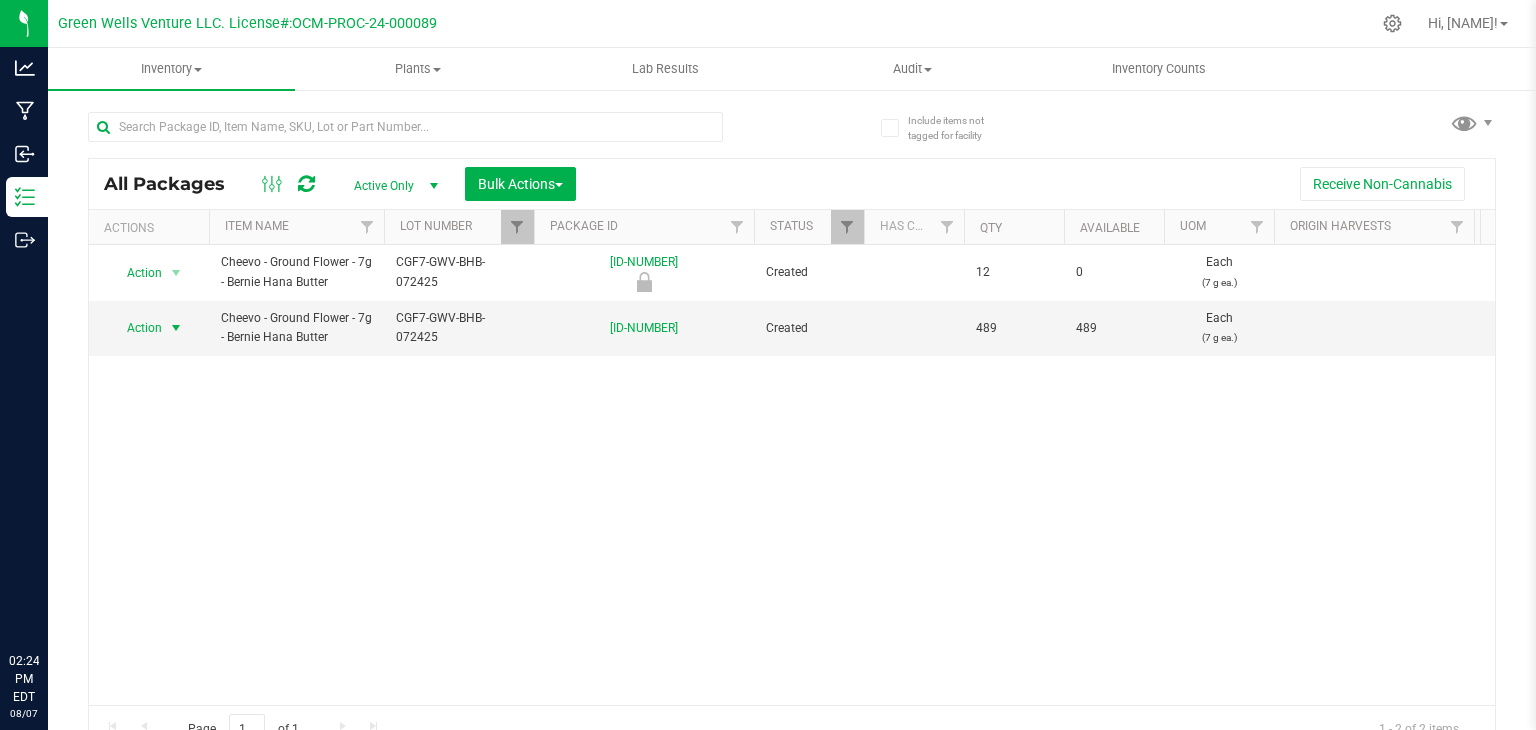 scroll, scrollTop: 0, scrollLeft: 0, axis: both 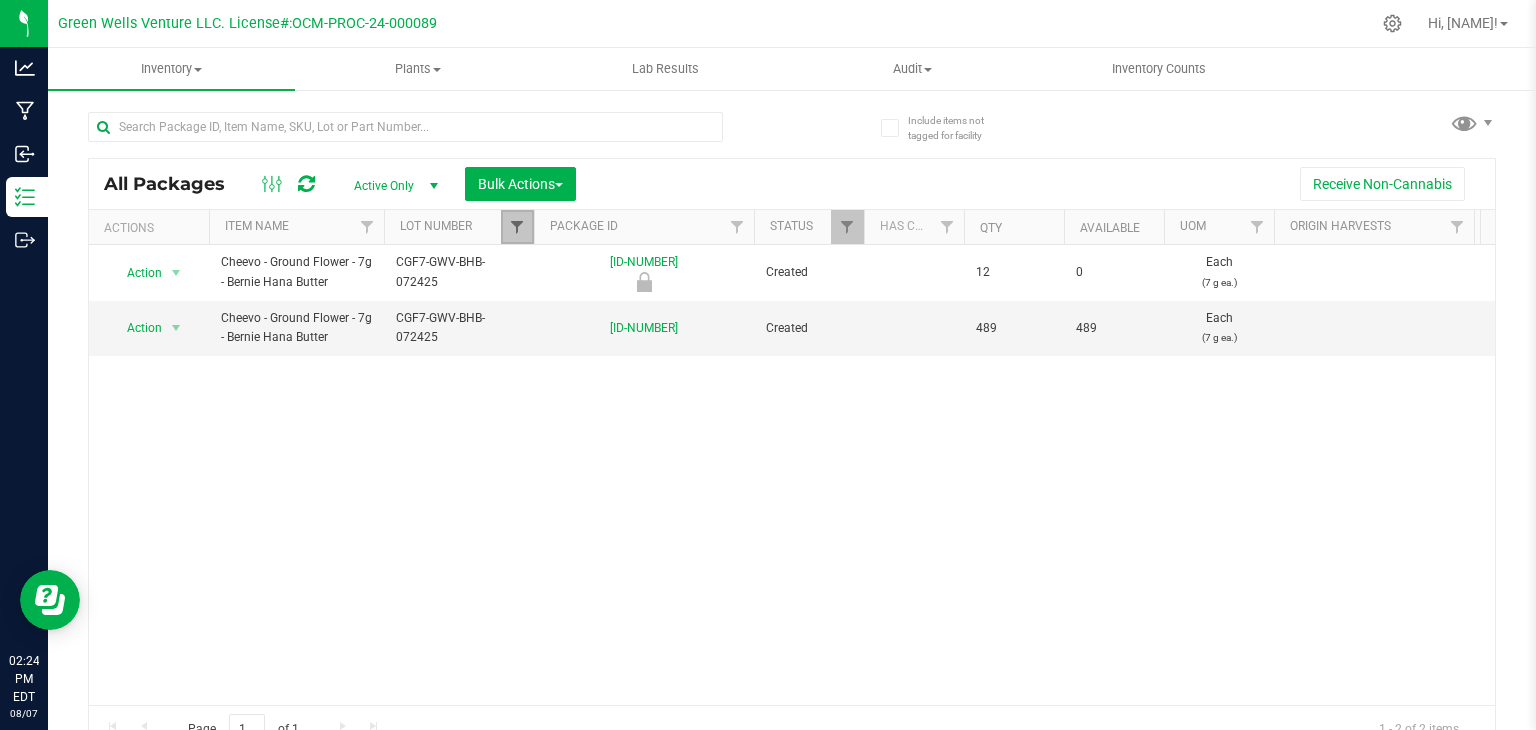 click at bounding box center [517, 227] 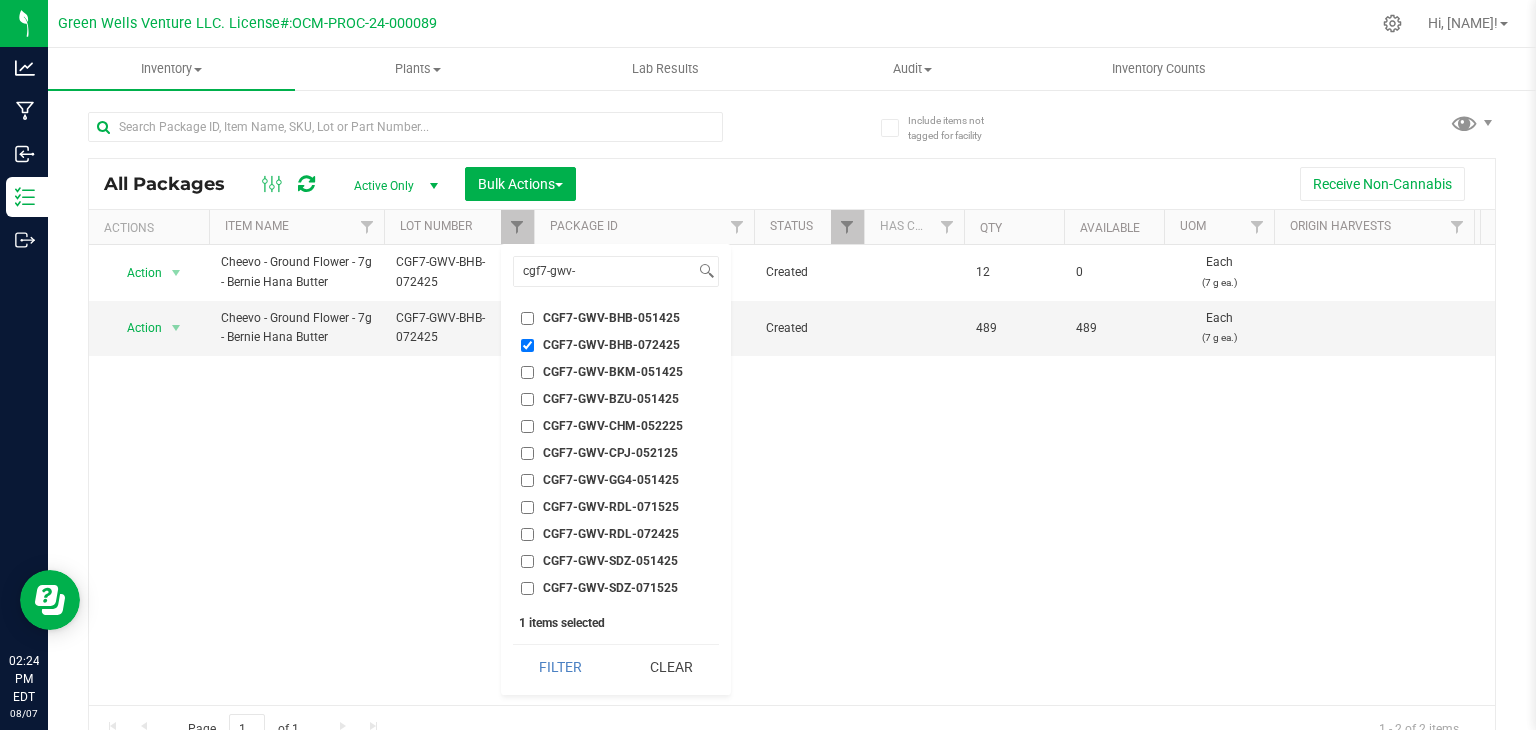 click on "CGF7-GWV-RDL-072425" at bounding box center [527, 534] 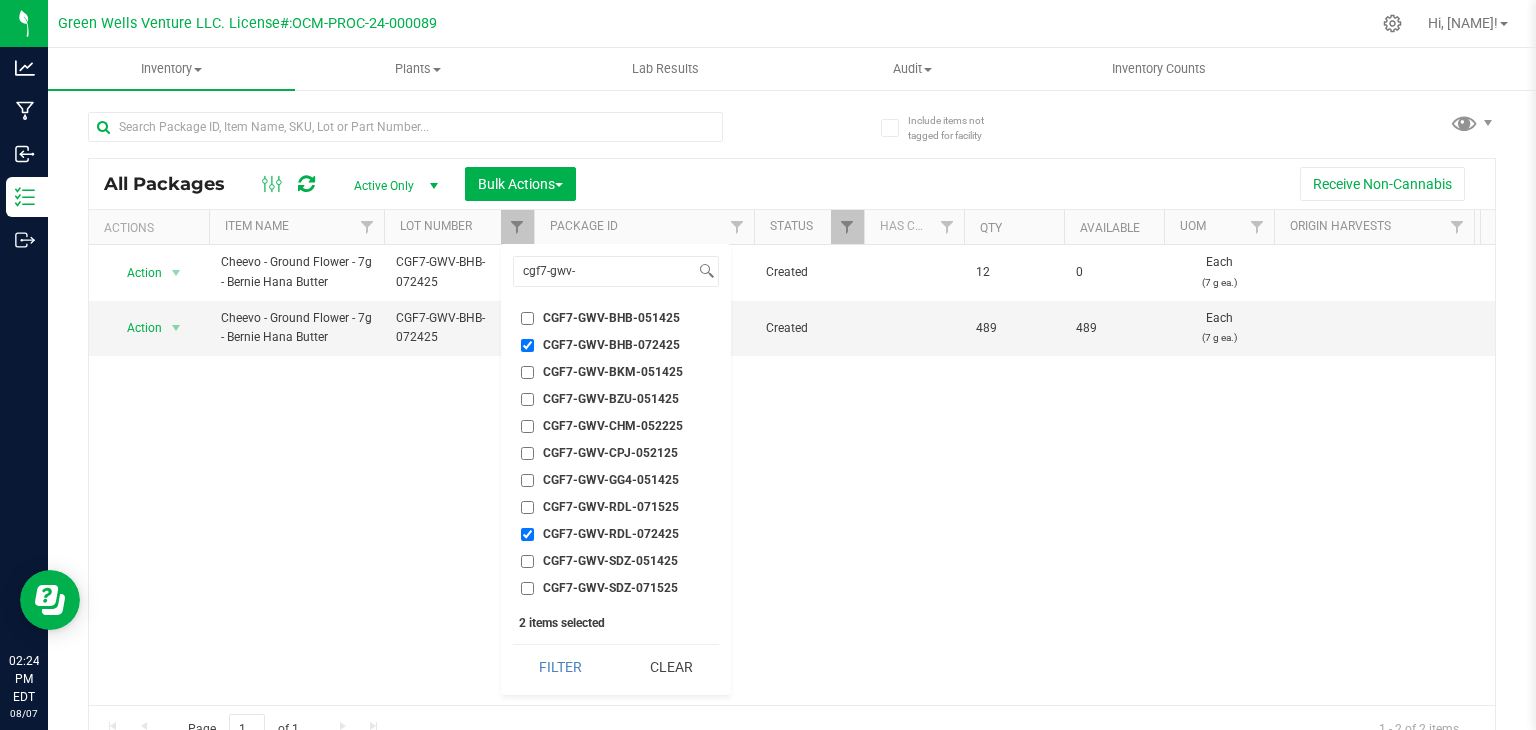 click on "CGF7-GWV-BHB-072425" at bounding box center [527, 345] 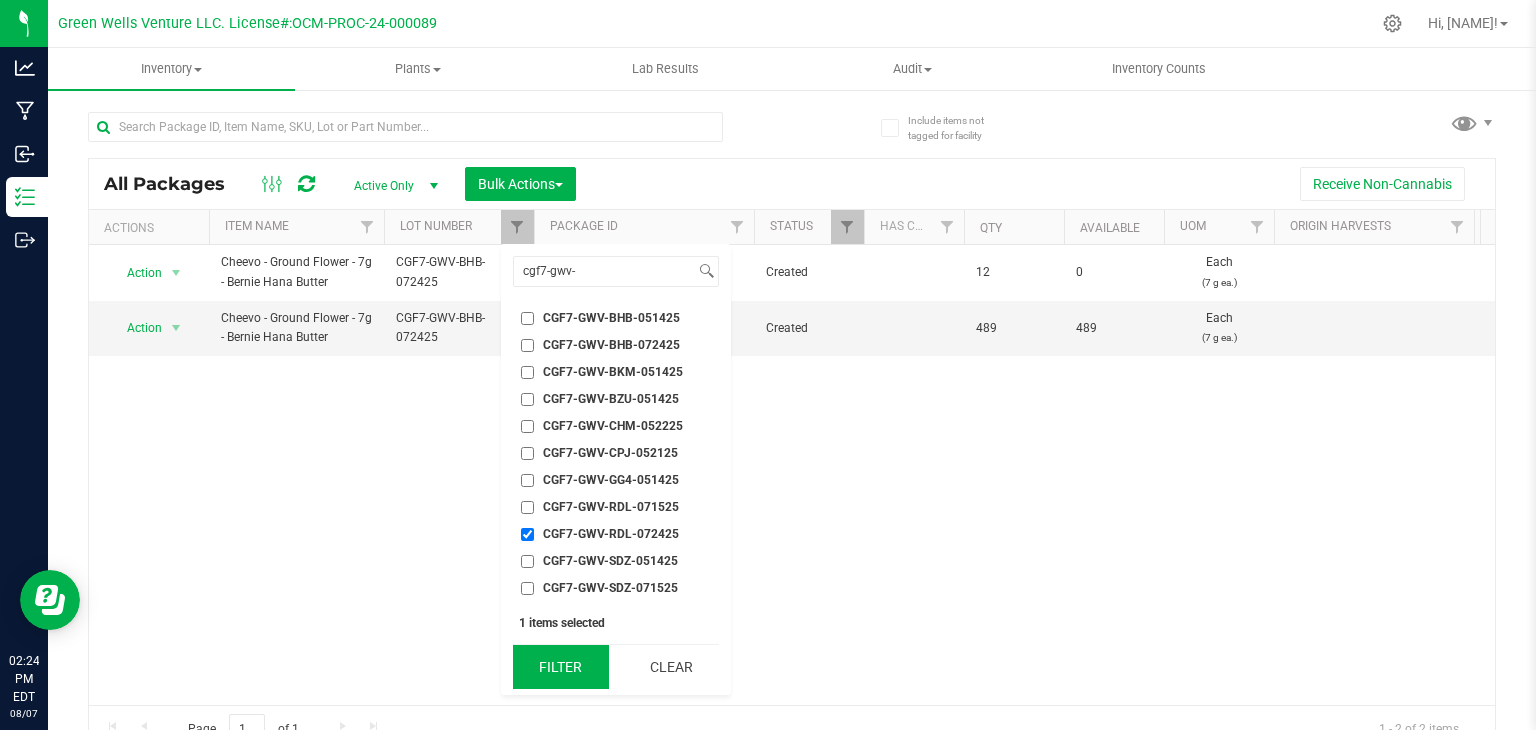 click on "Filter" at bounding box center [561, 667] 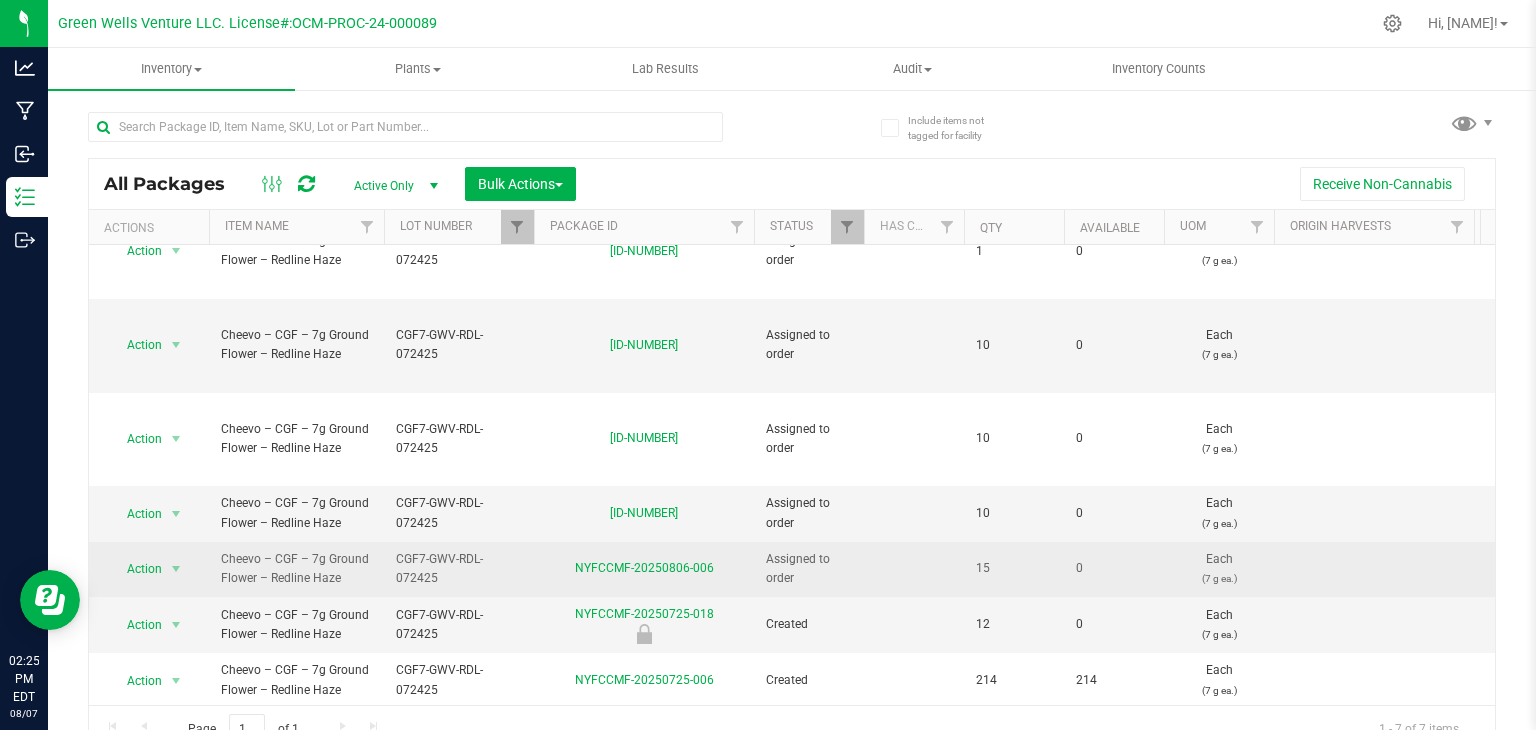 scroll, scrollTop: 56, scrollLeft: 0, axis: vertical 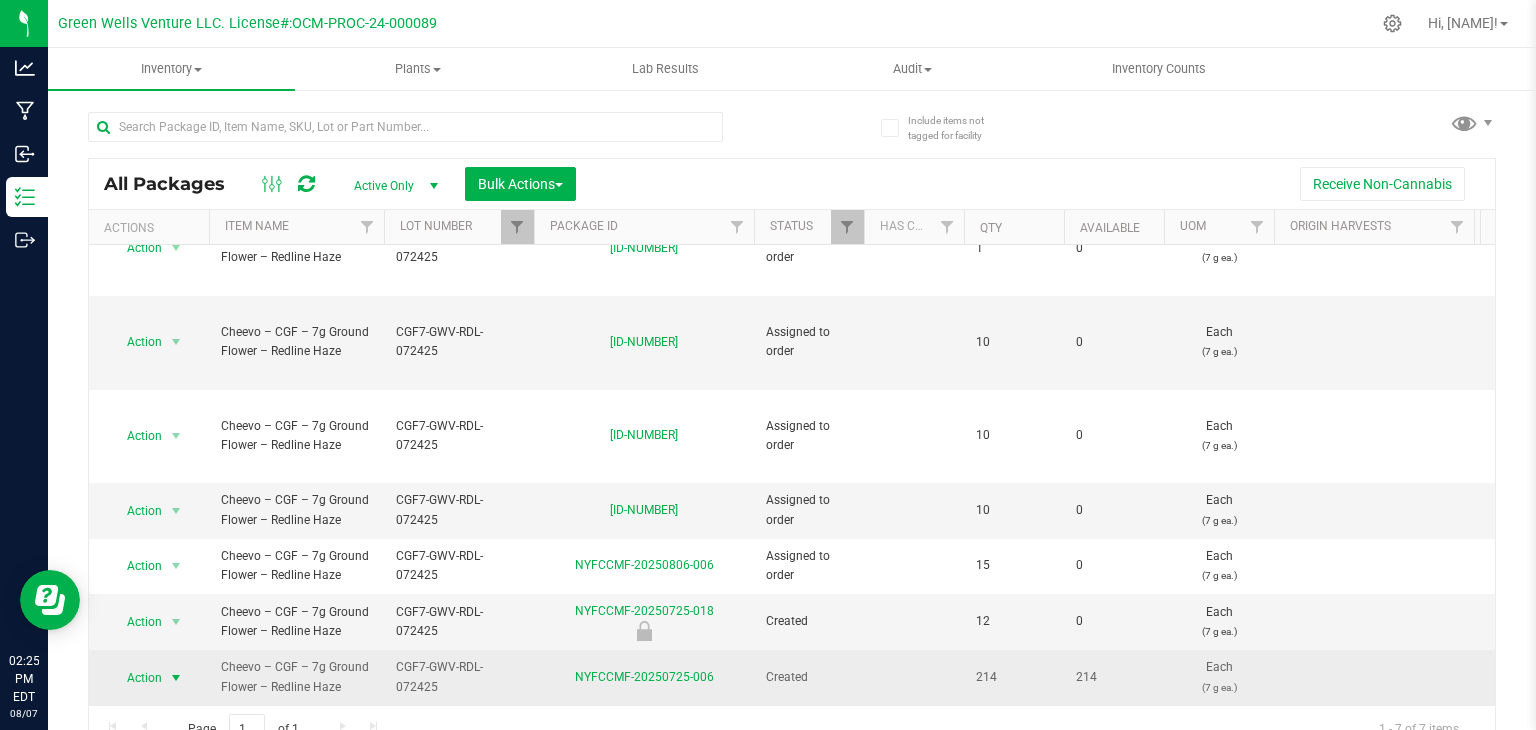 click on "Action" at bounding box center (136, 678) 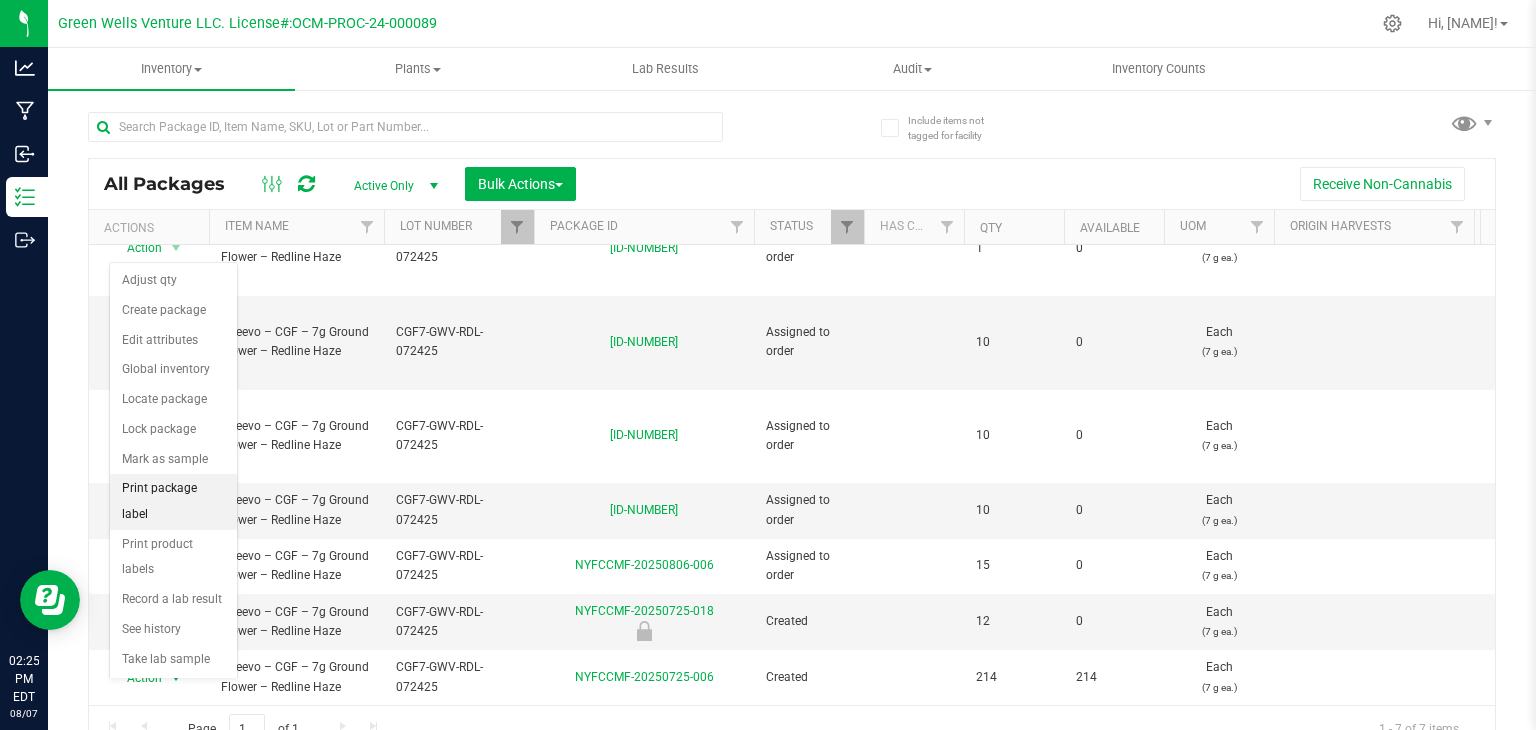 click on "Print package label" at bounding box center (173, 501) 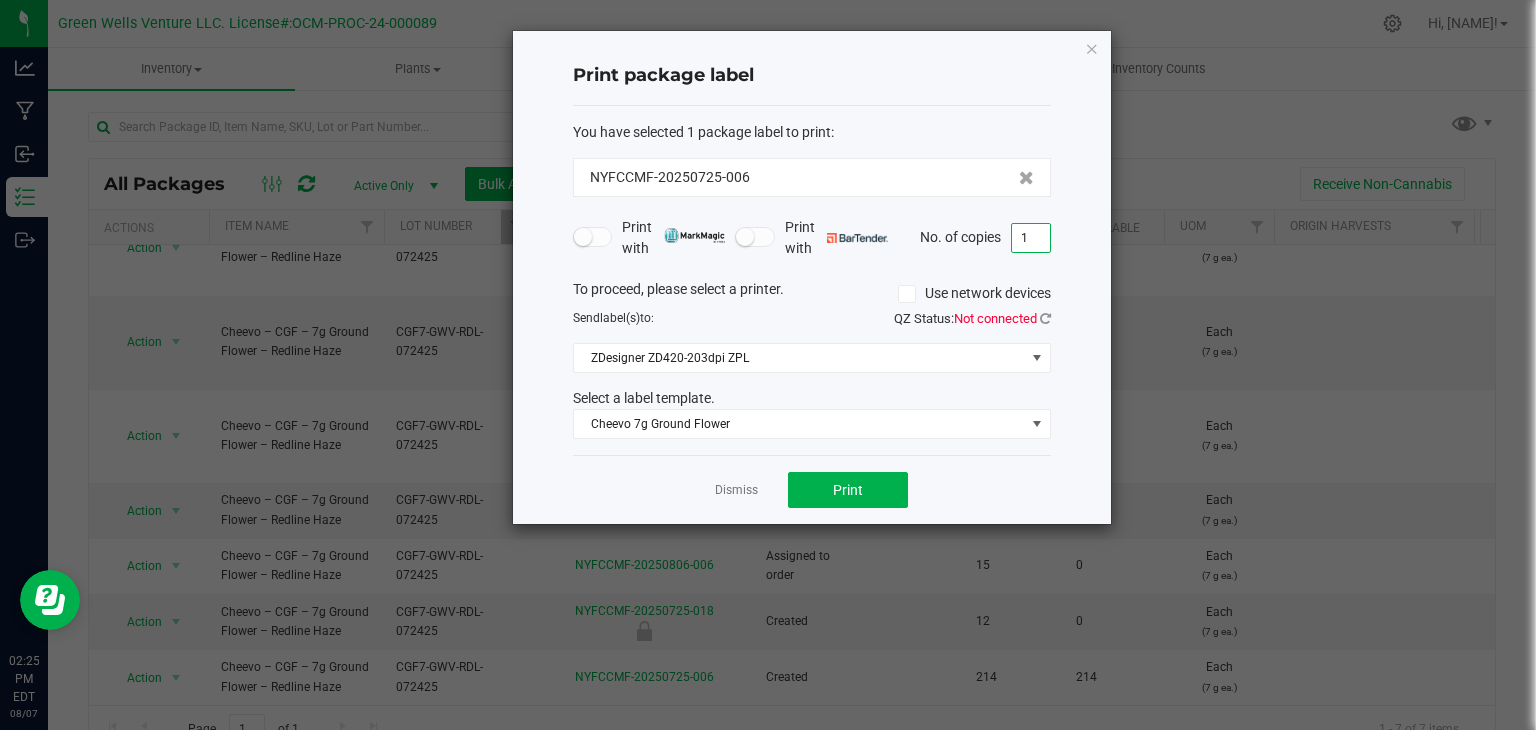 click on "1" at bounding box center [1031, 238] 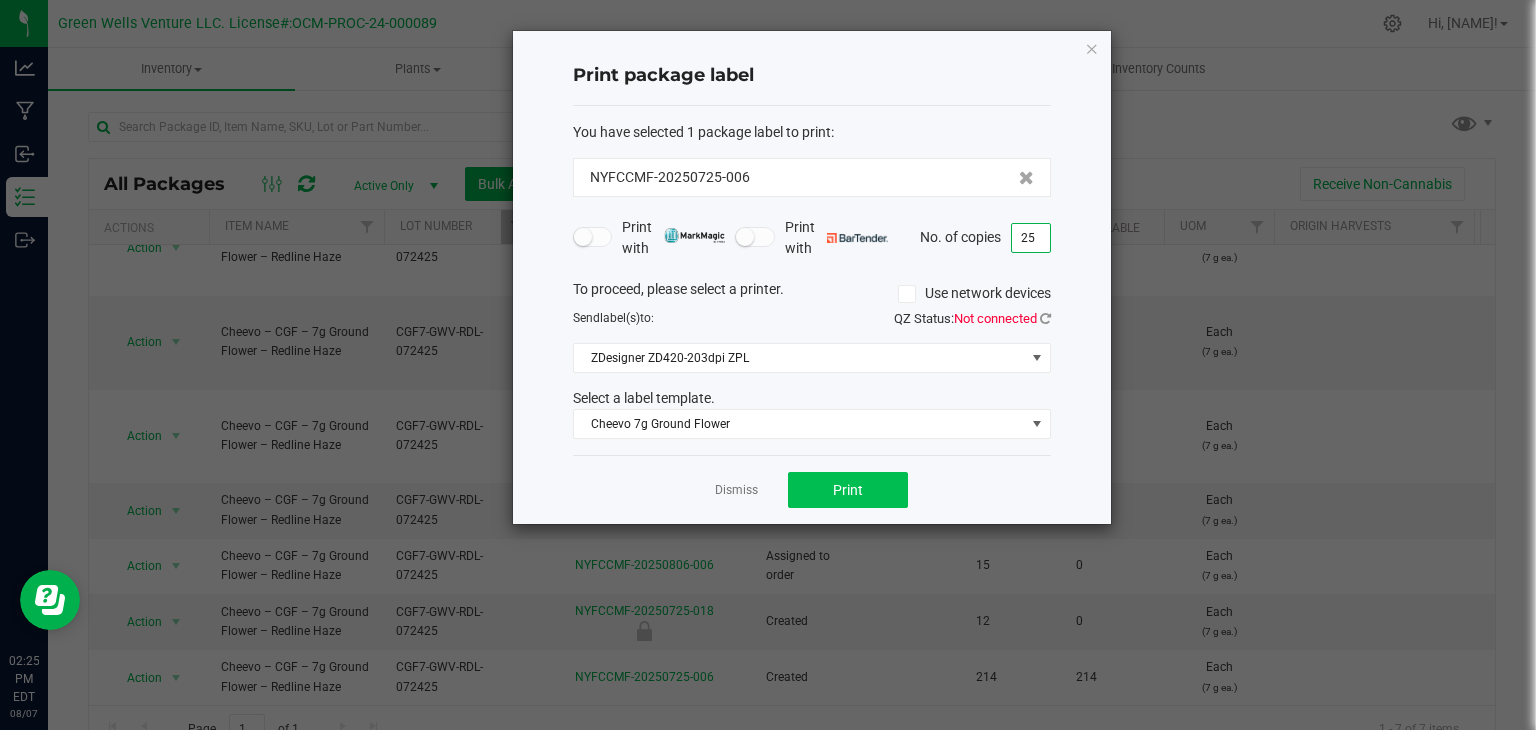 type on "25" 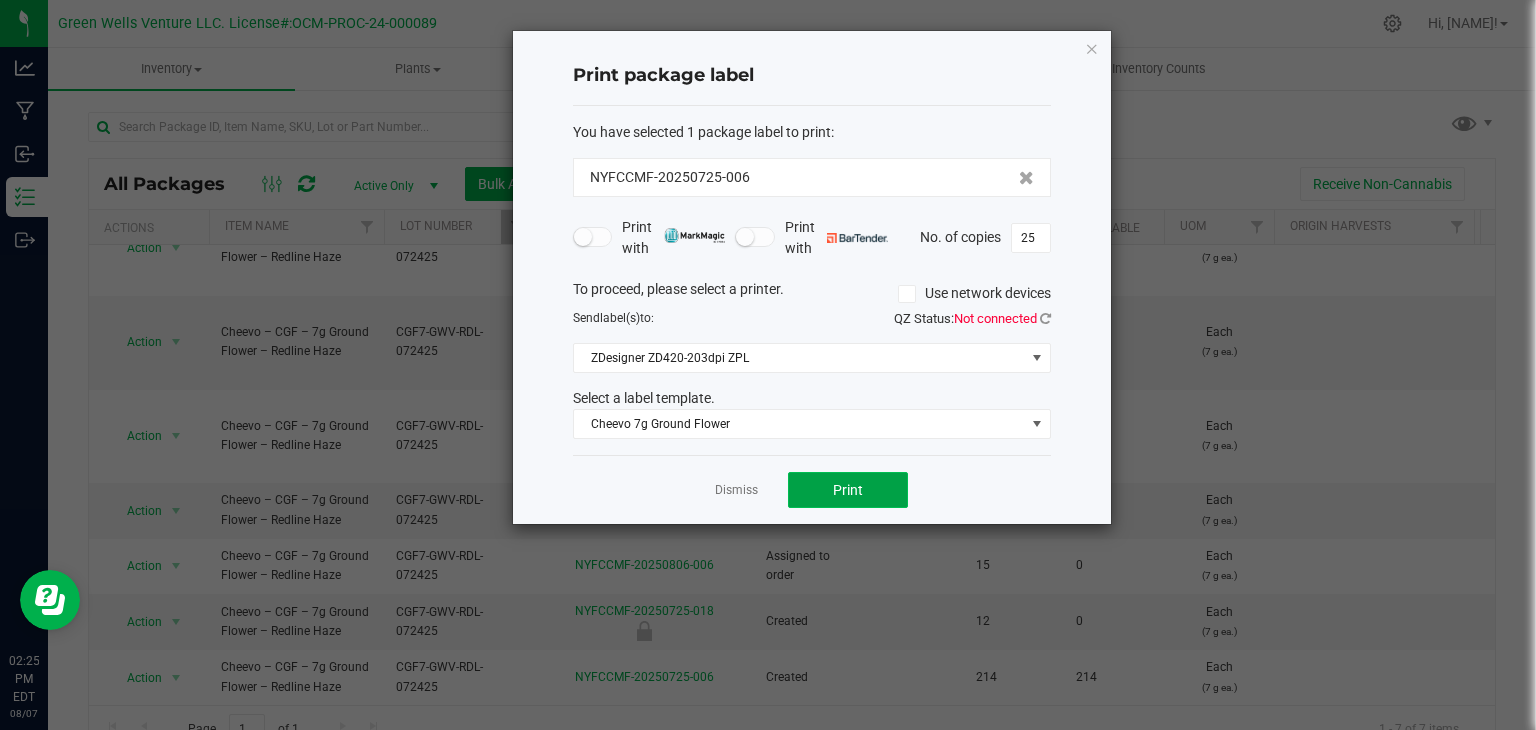 click on "Print" 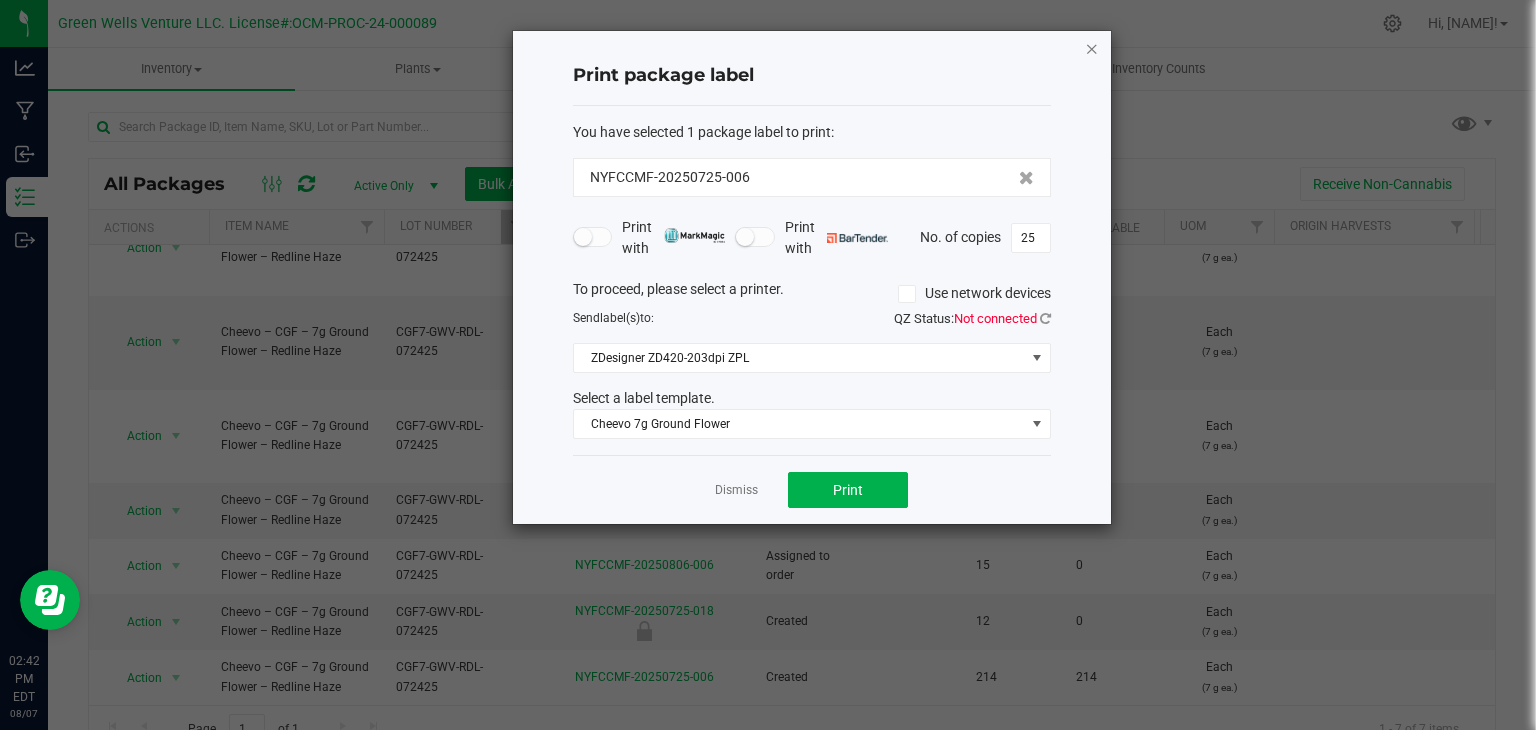 click 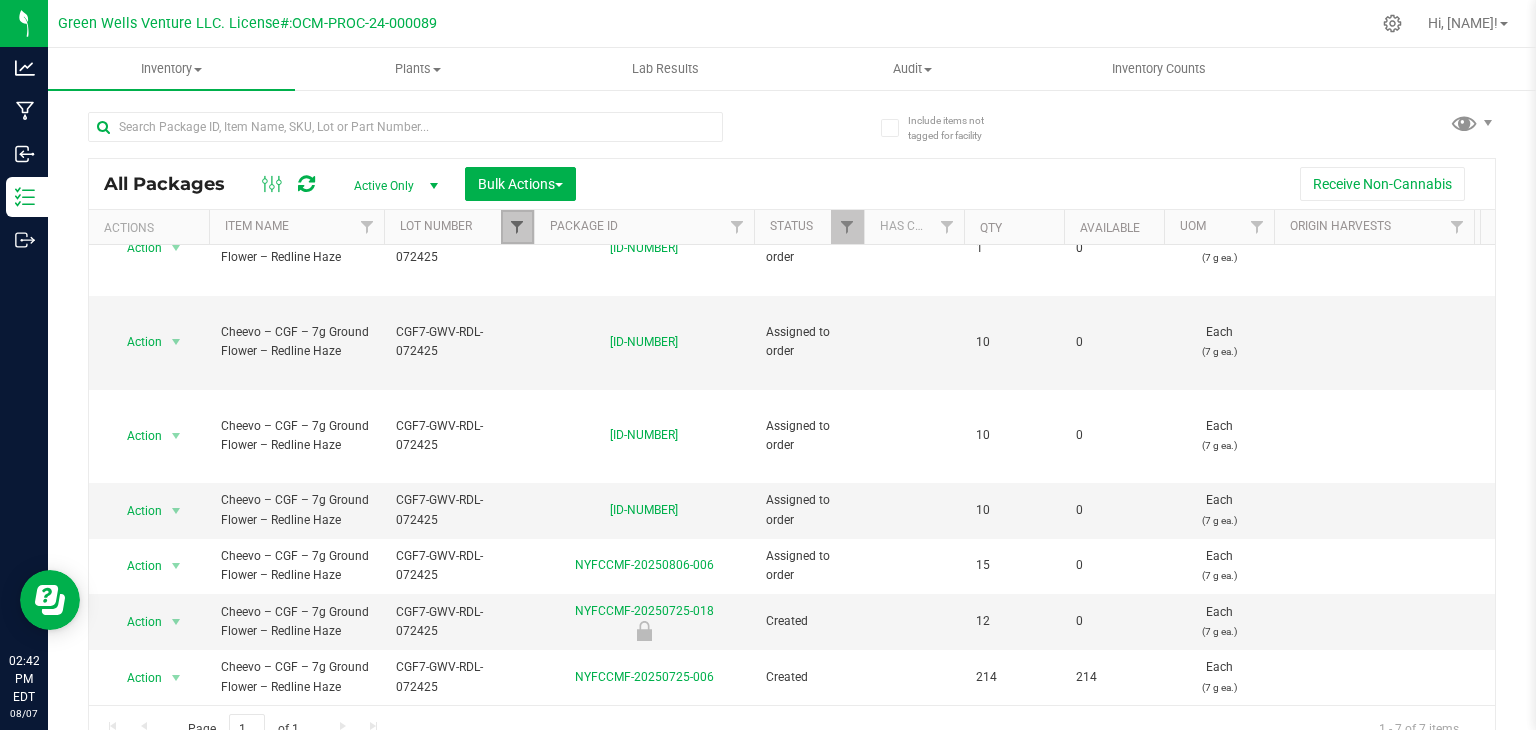 click at bounding box center [517, 227] 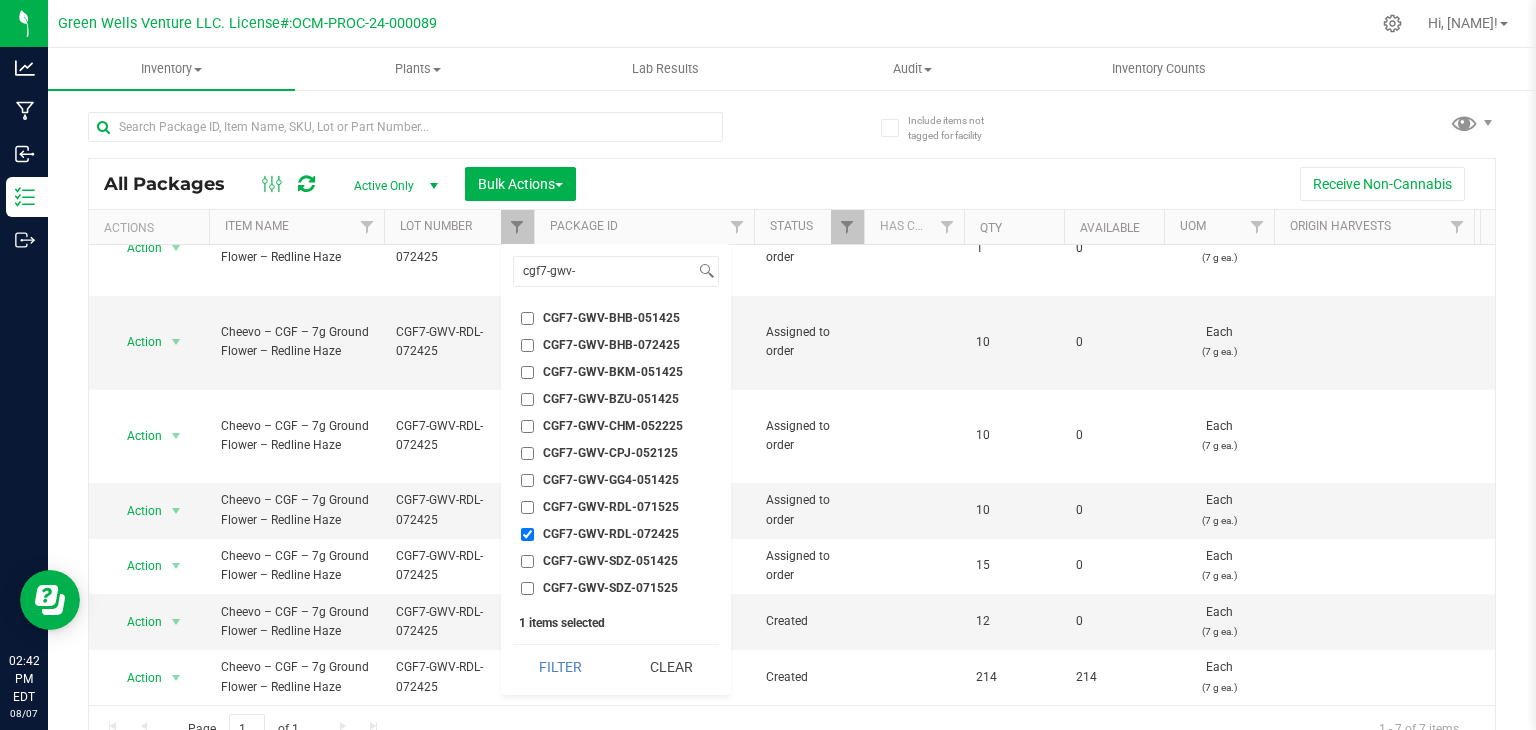 click on "CGF7-GWV-RDL-072425" at bounding box center [527, 534] 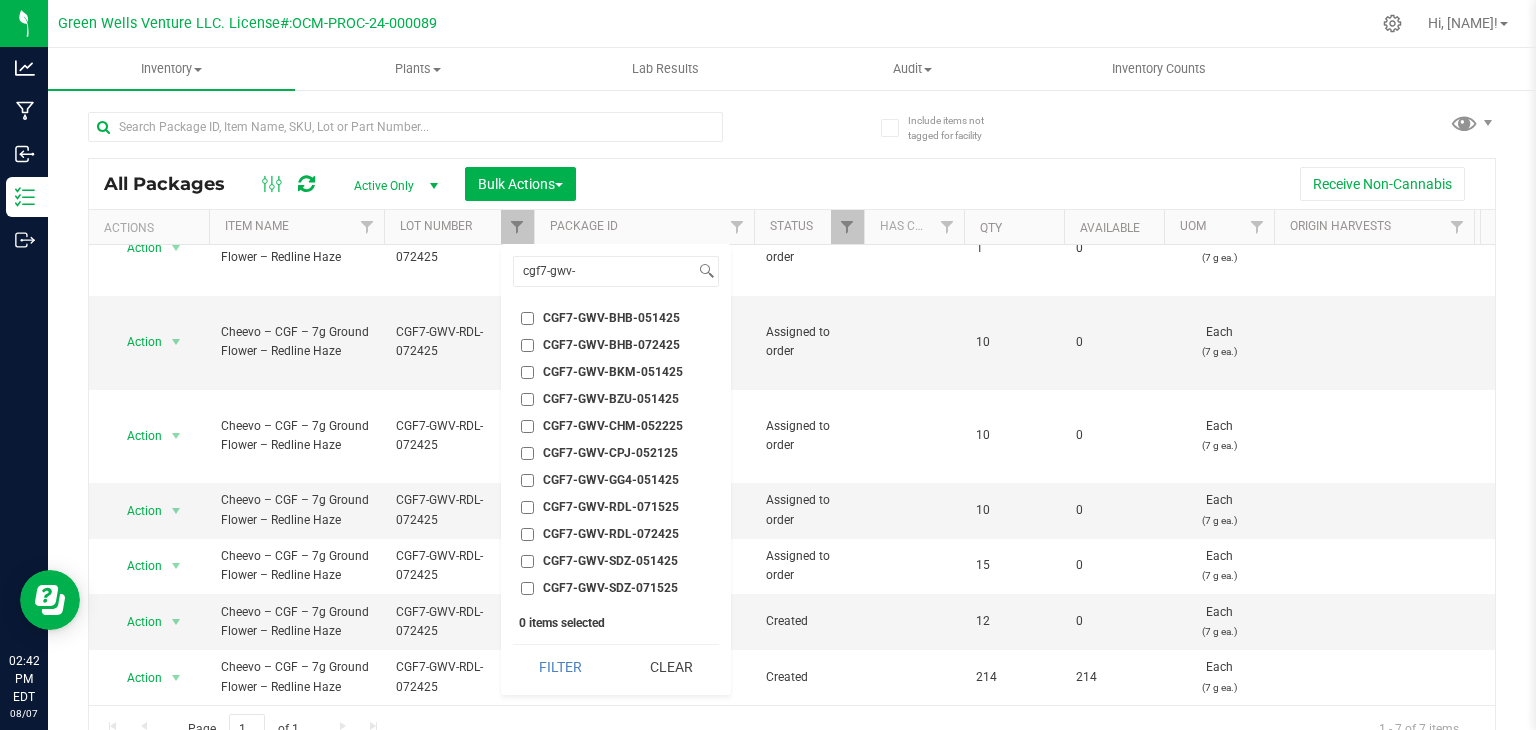 click on "CGF7-GWV-BZU-051425" at bounding box center (527, 399) 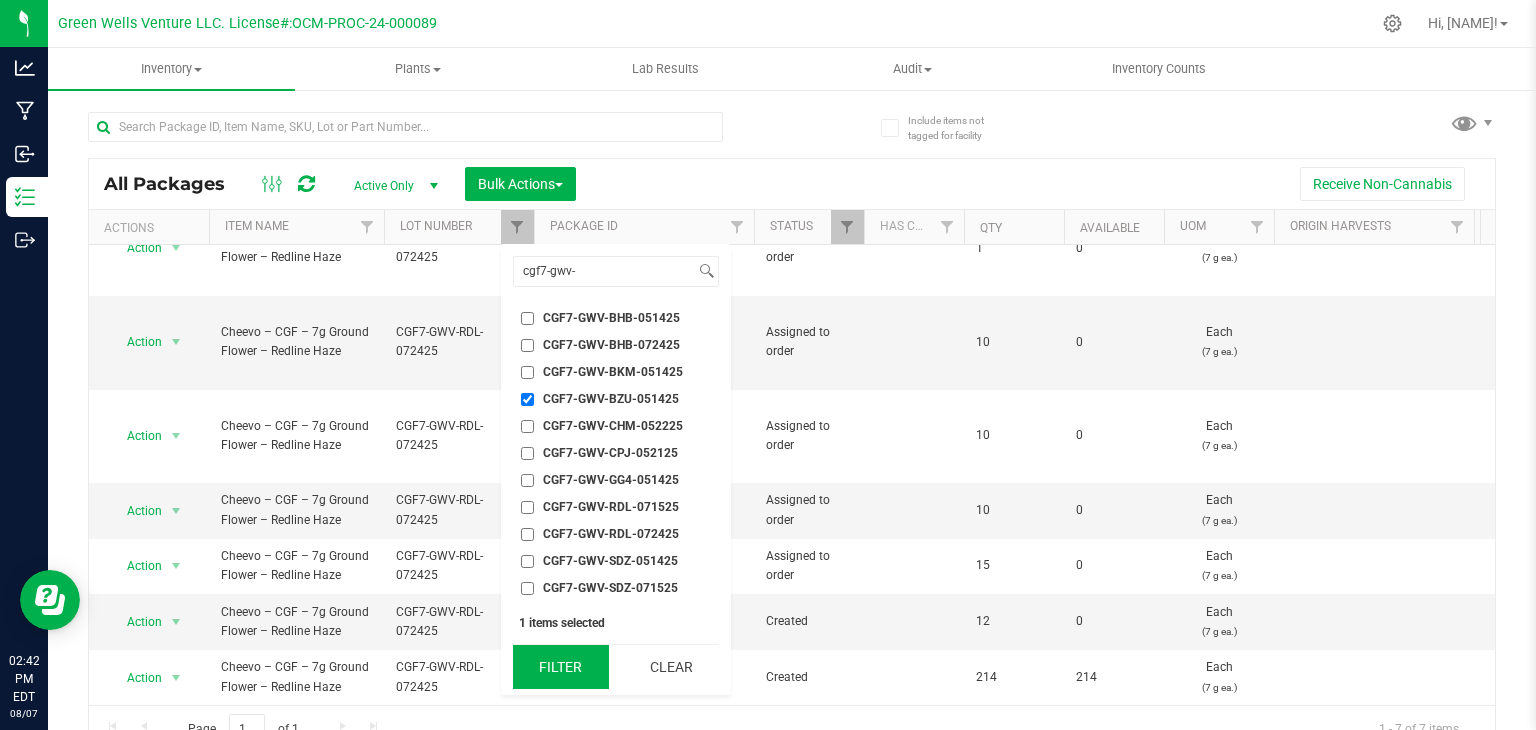 click on "Filter" at bounding box center (561, 667) 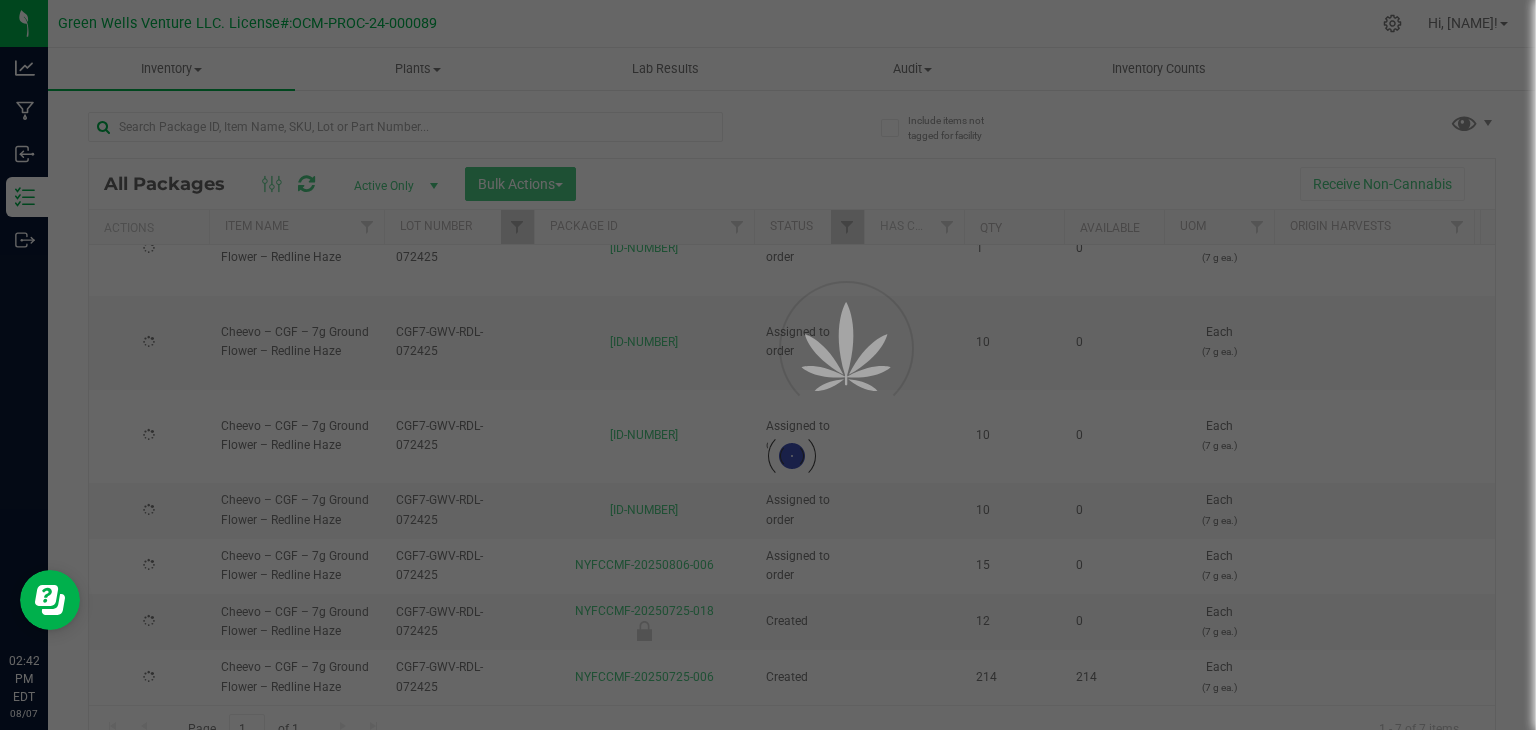 scroll, scrollTop: 0, scrollLeft: 0, axis: both 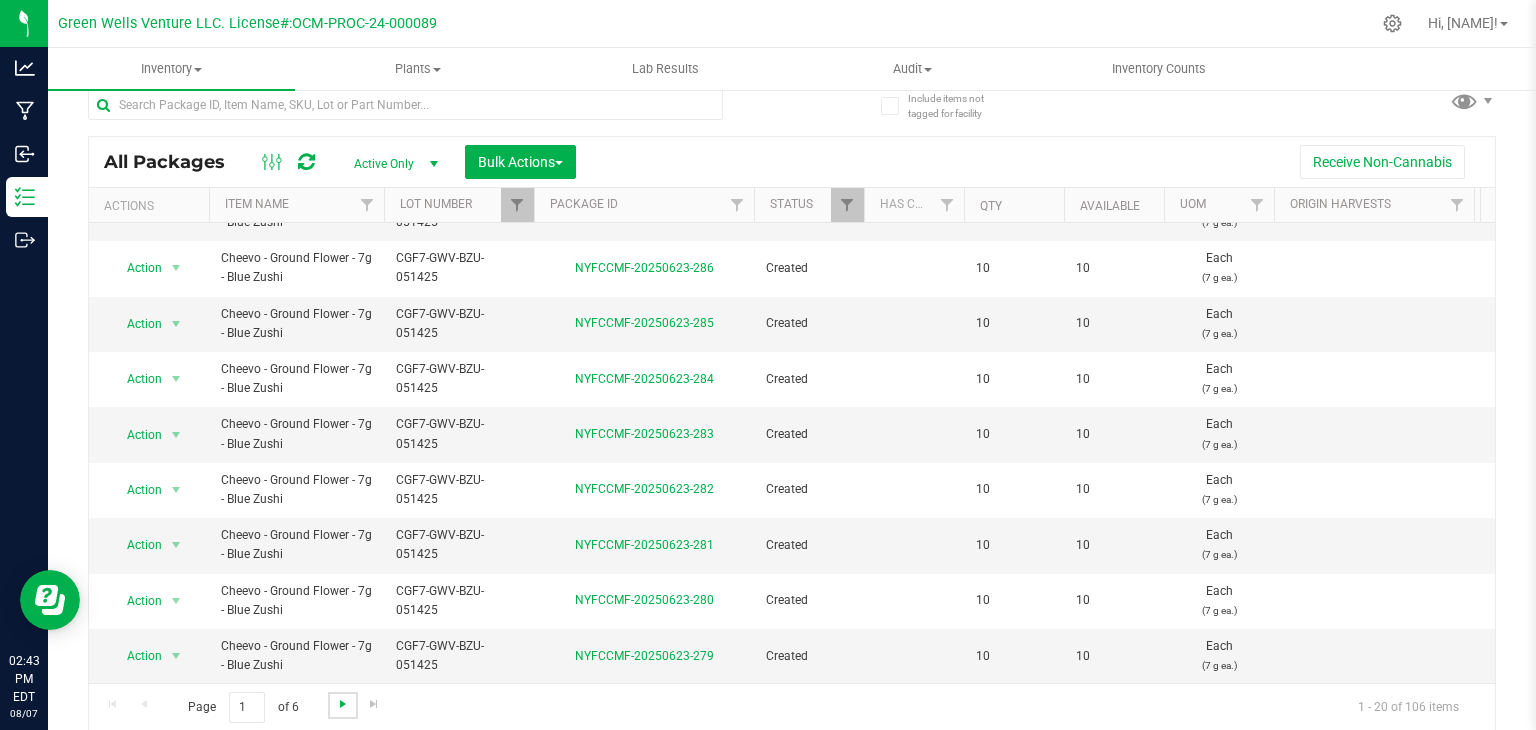 click at bounding box center [343, 704] 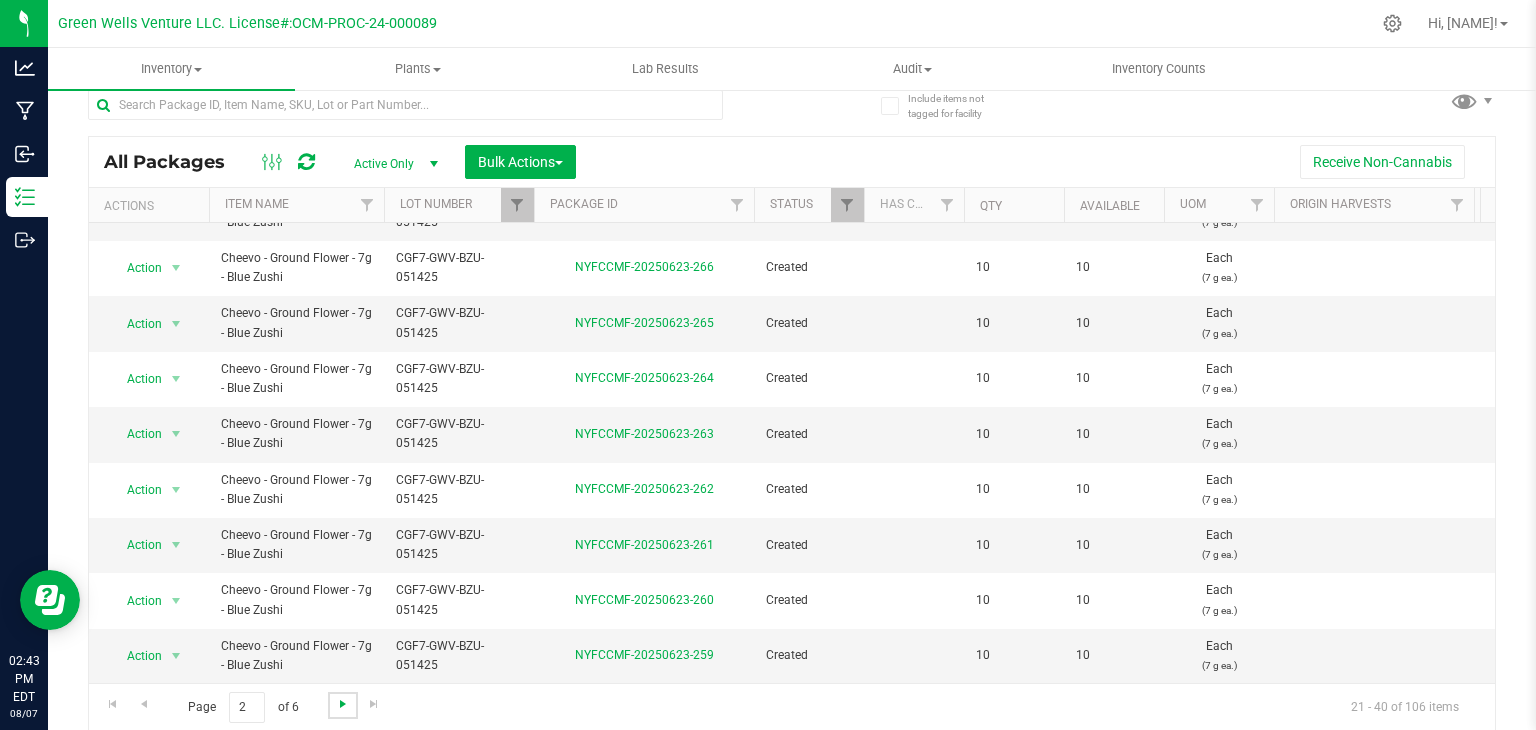 scroll, scrollTop: 0, scrollLeft: 0, axis: both 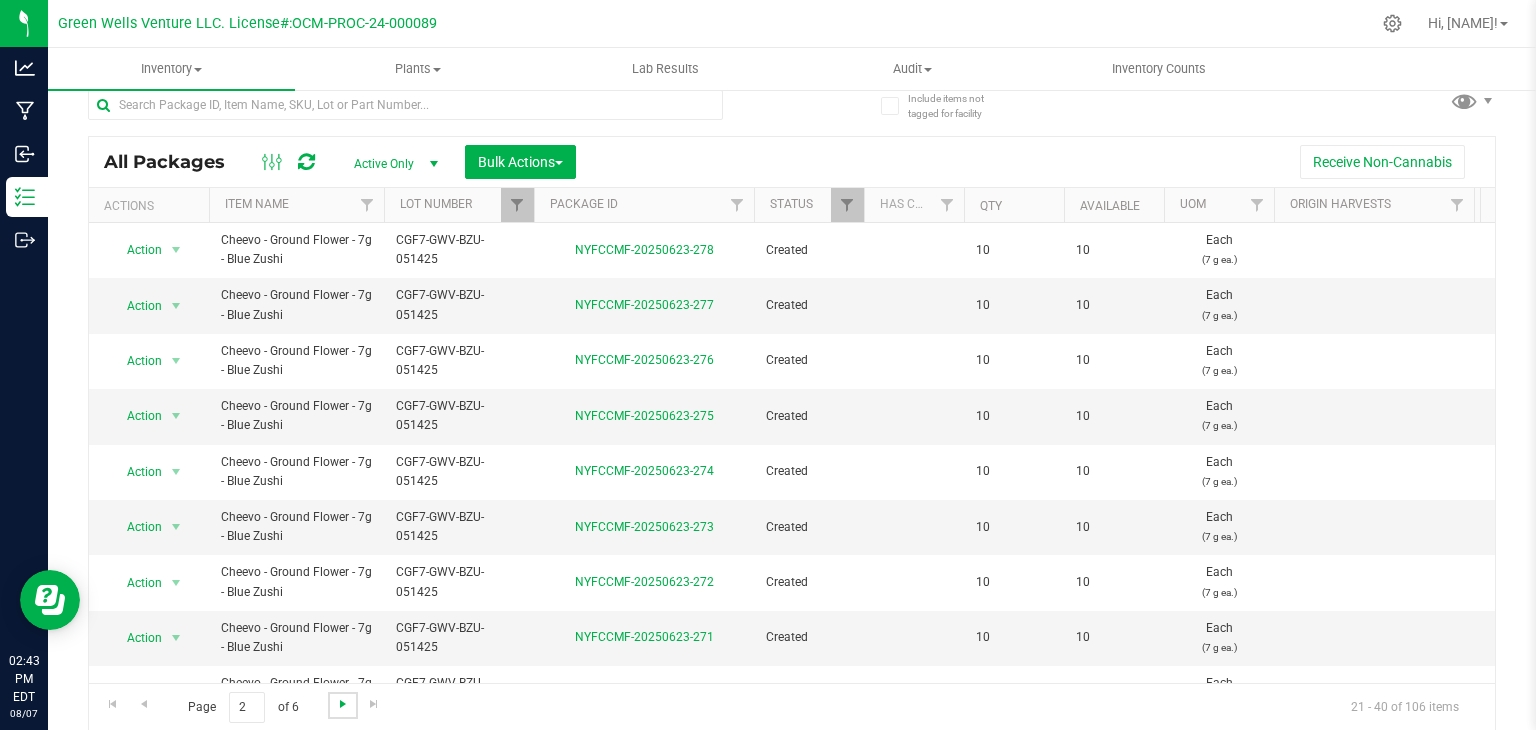 click at bounding box center [343, 704] 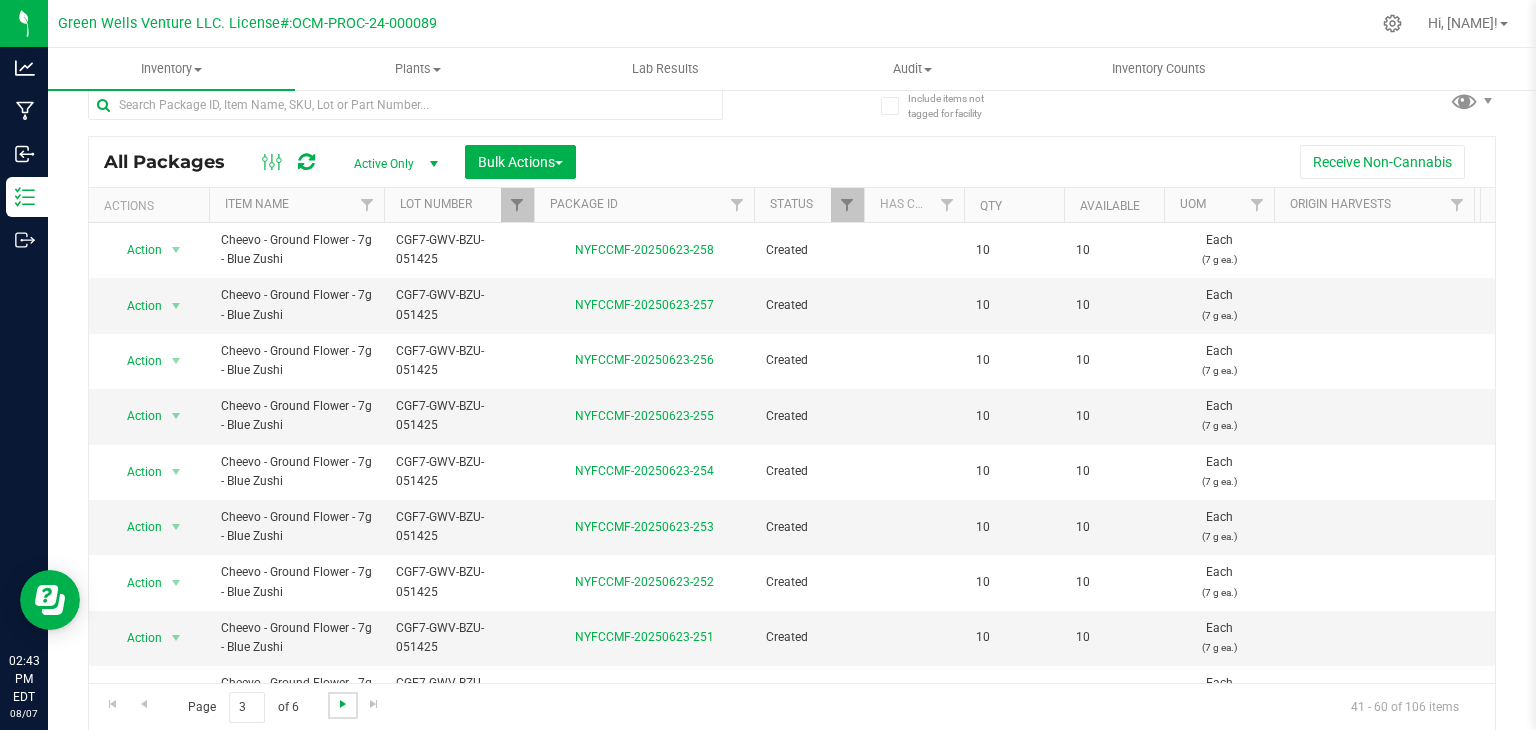 click at bounding box center (343, 704) 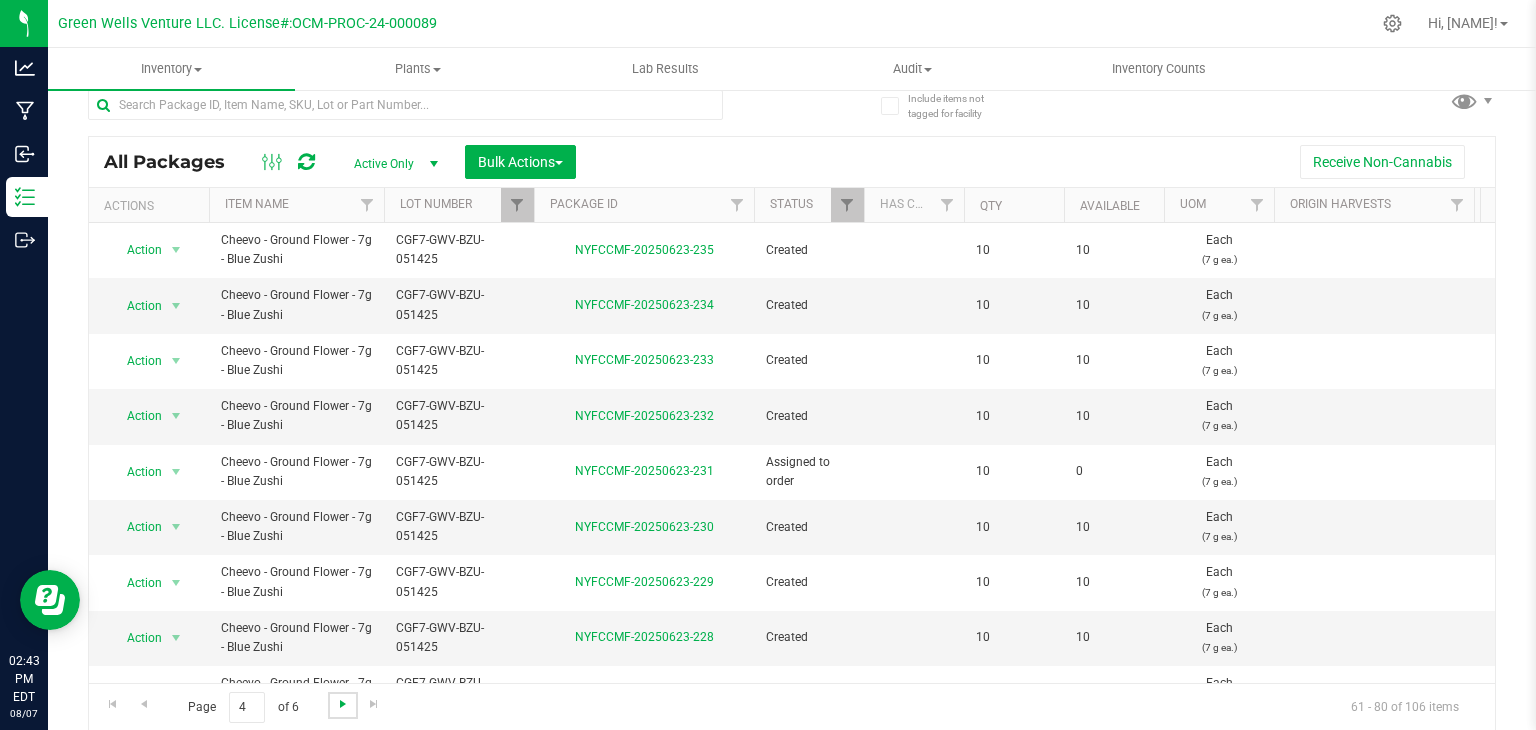 click at bounding box center (343, 704) 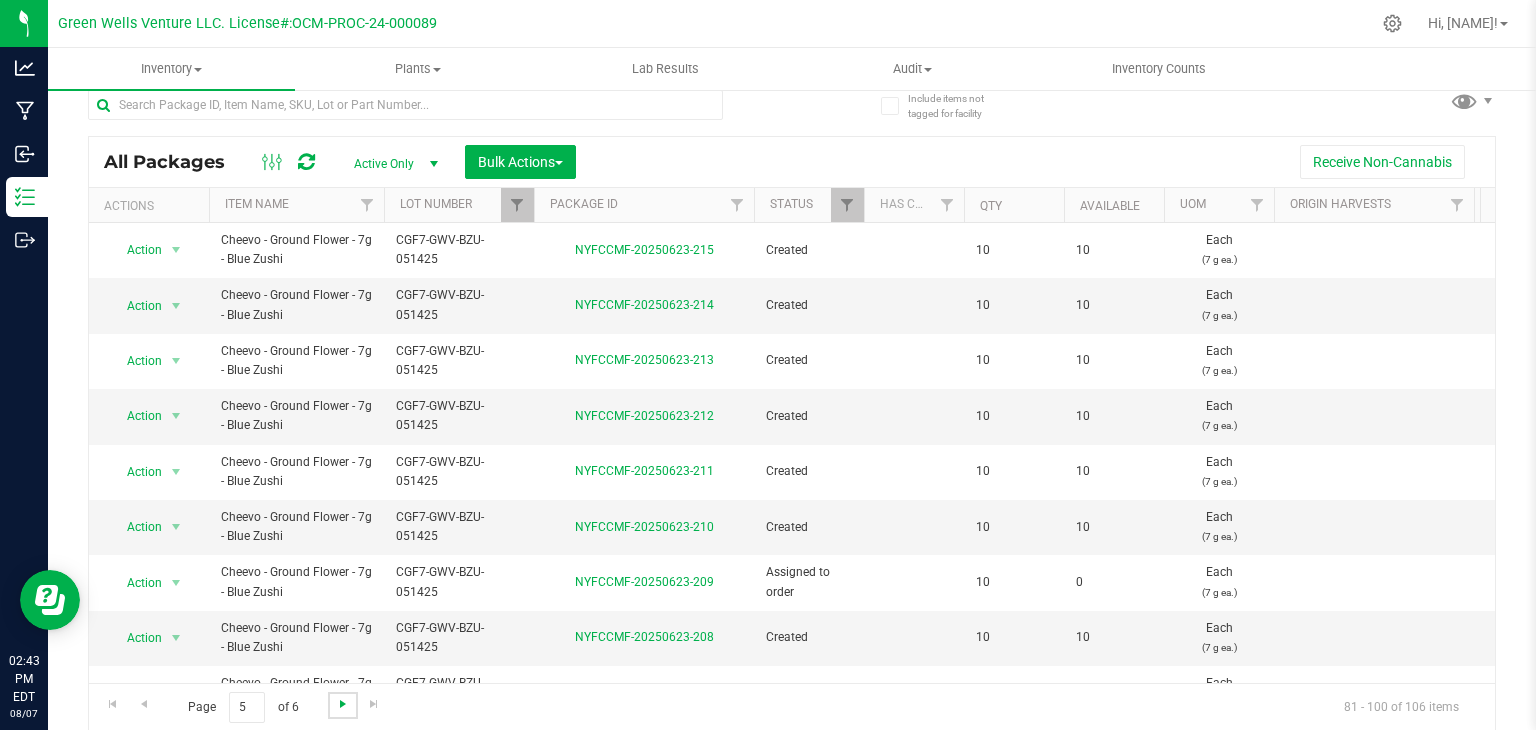click at bounding box center (343, 704) 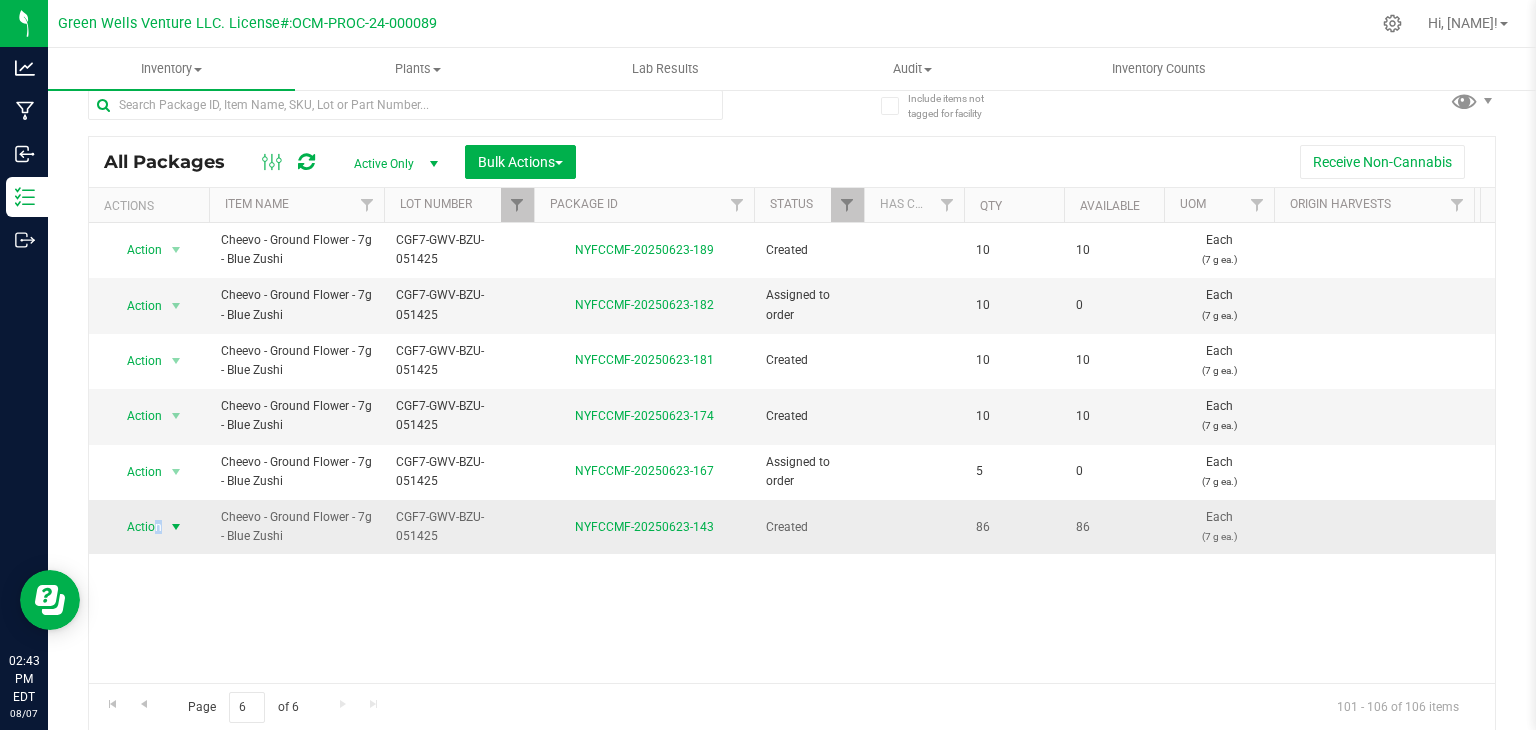 click on "Action" at bounding box center [136, 527] 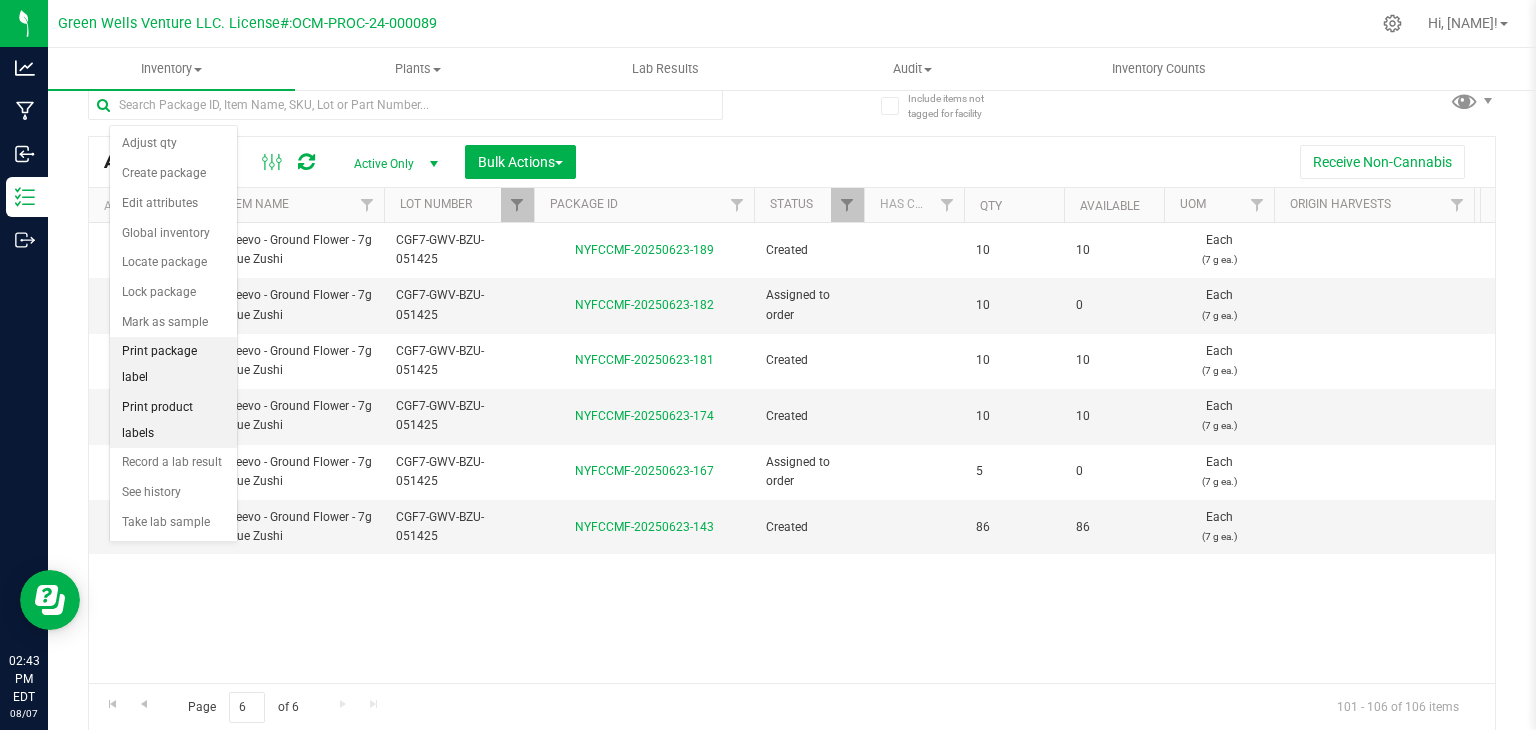 click on "Adjust qty Create package Edit attributes Global inventory Locate package Lock package Mark as sample Print package label Print product labels Record a lab result See history Take lab sample" at bounding box center [173, 333] 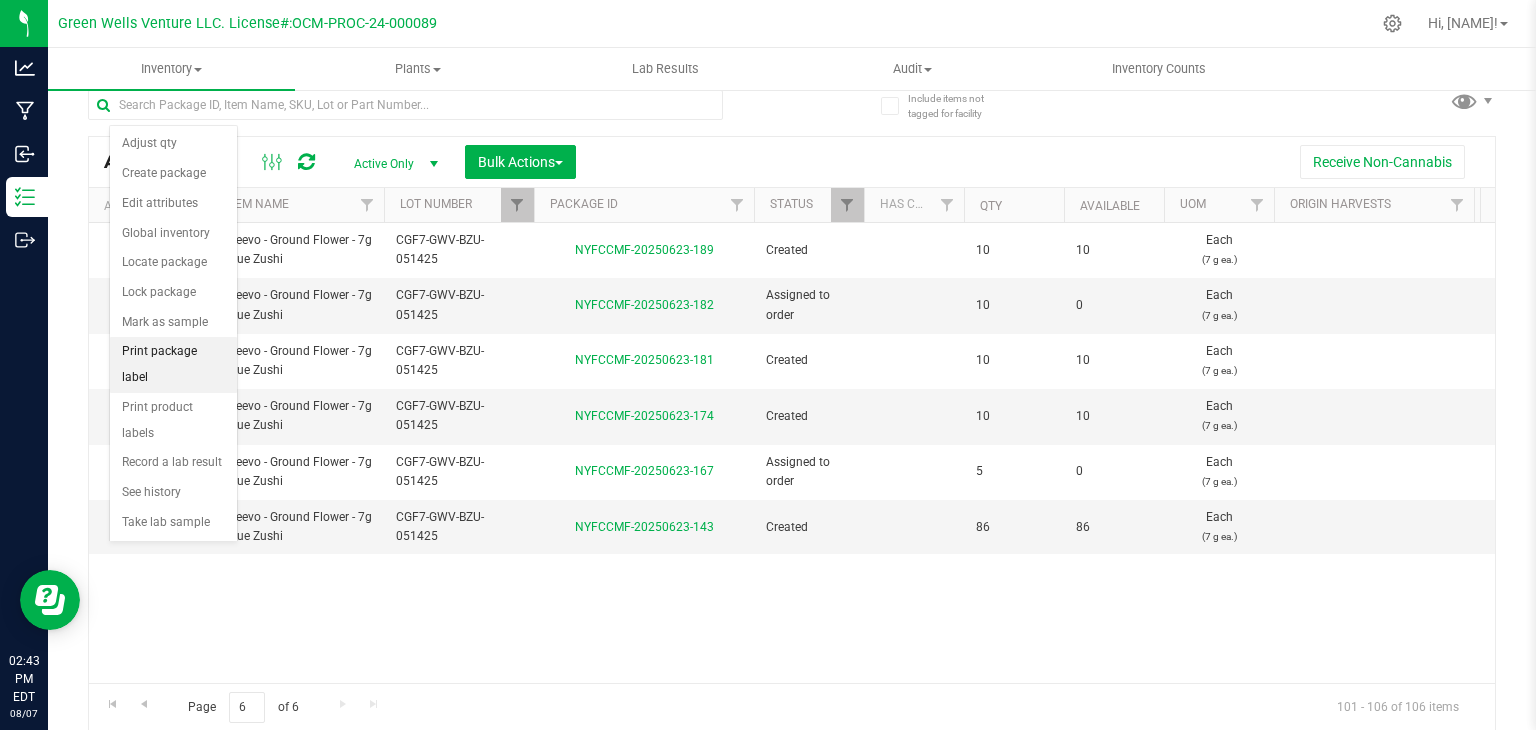 click on "Print package label" at bounding box center [173, 364] 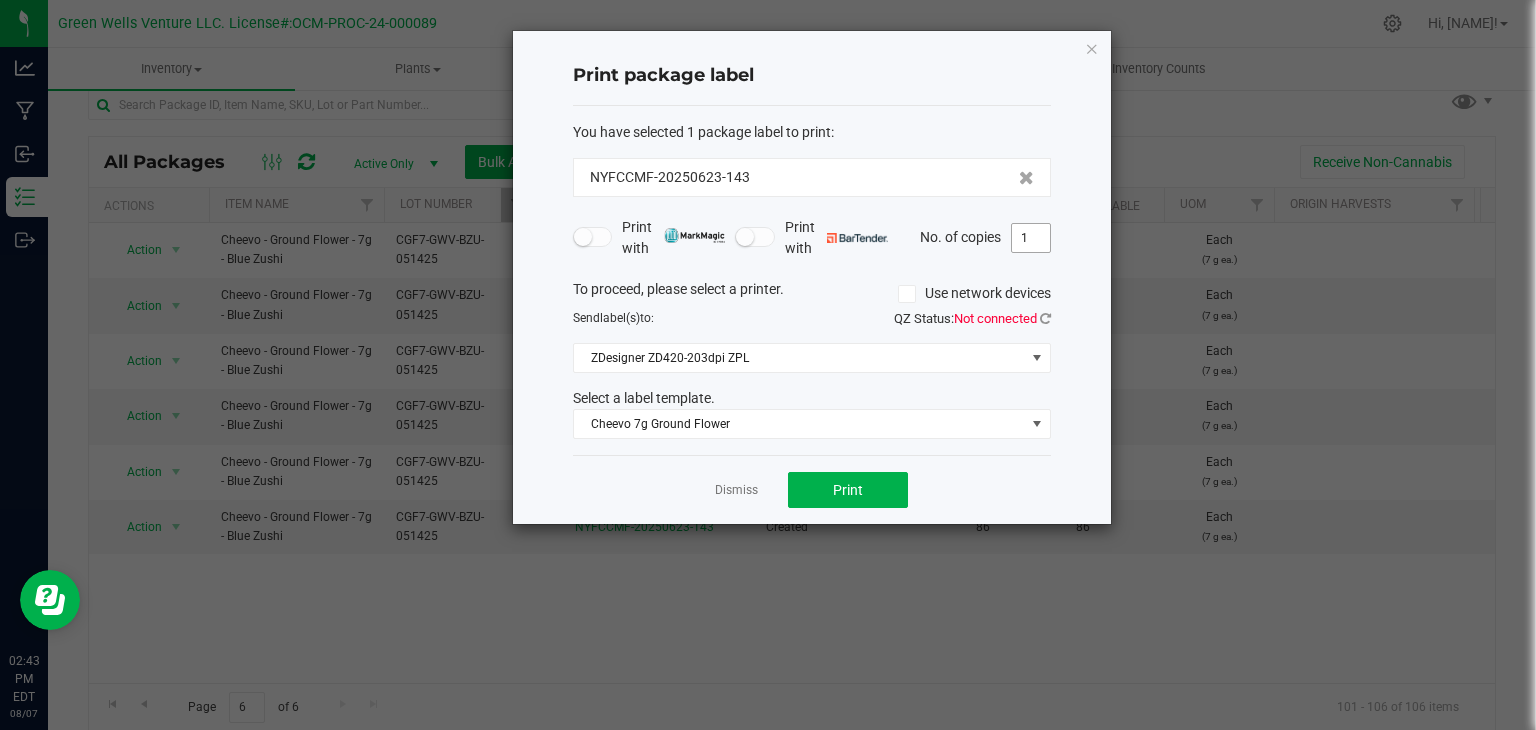 click on "1" at bounding box center (1031, 238) 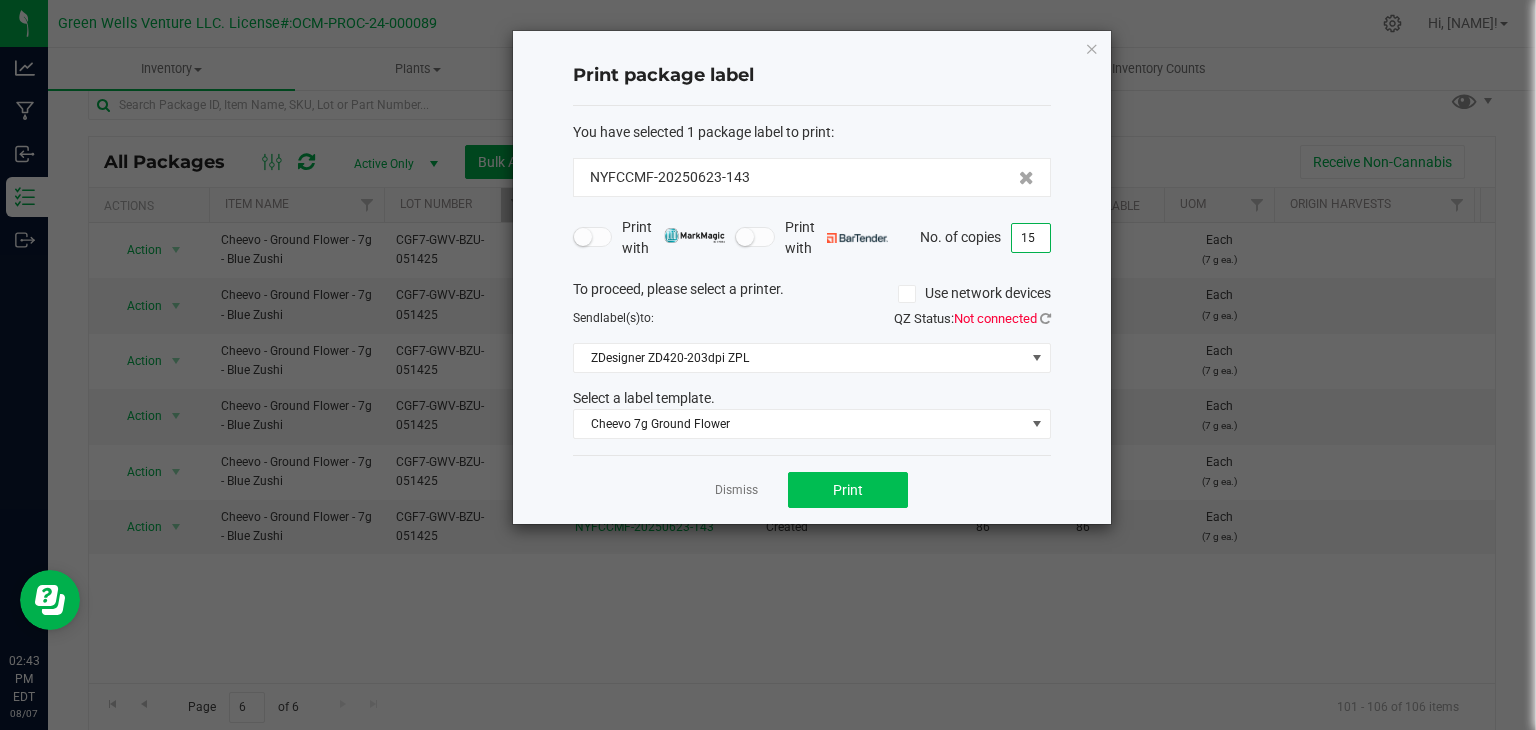 type on "15" 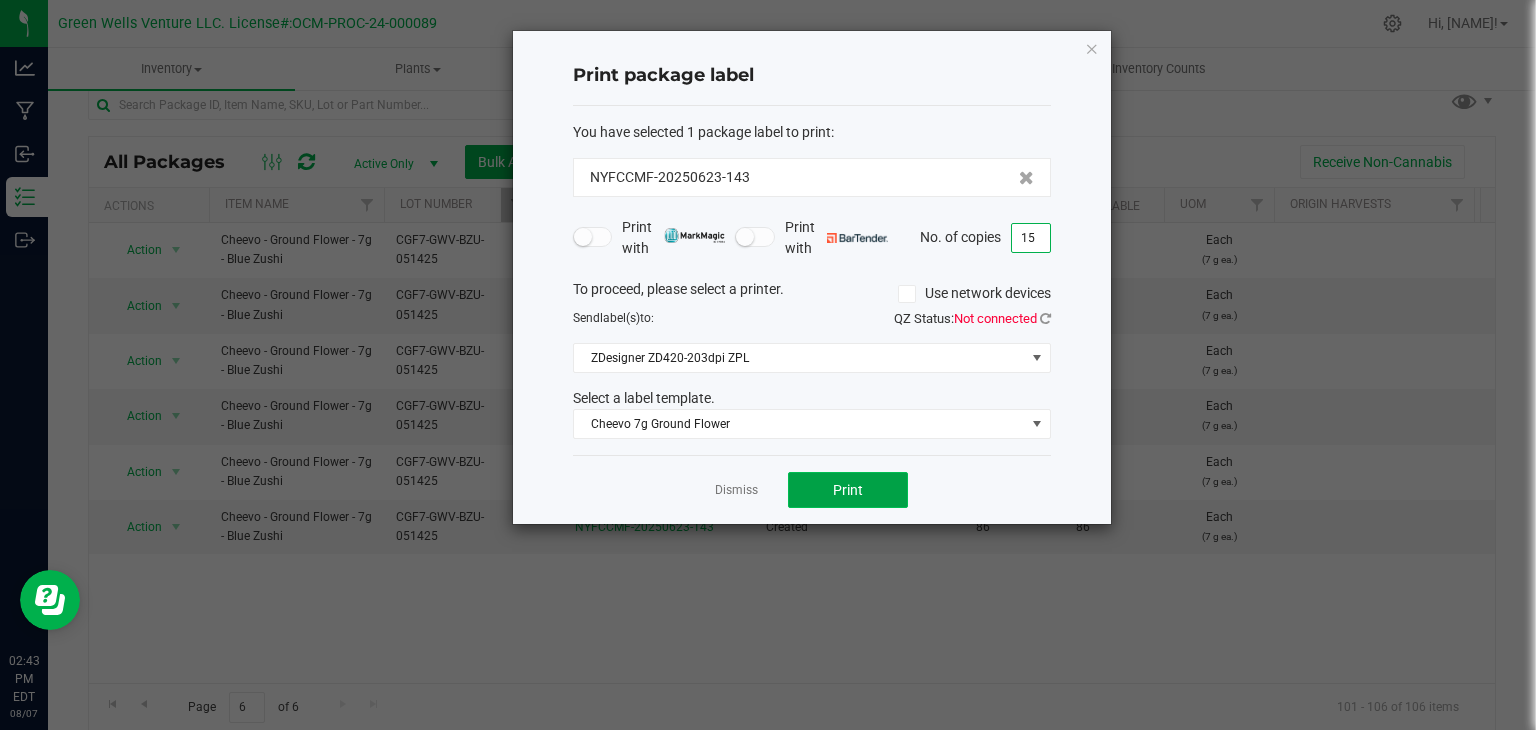 click on "Print" 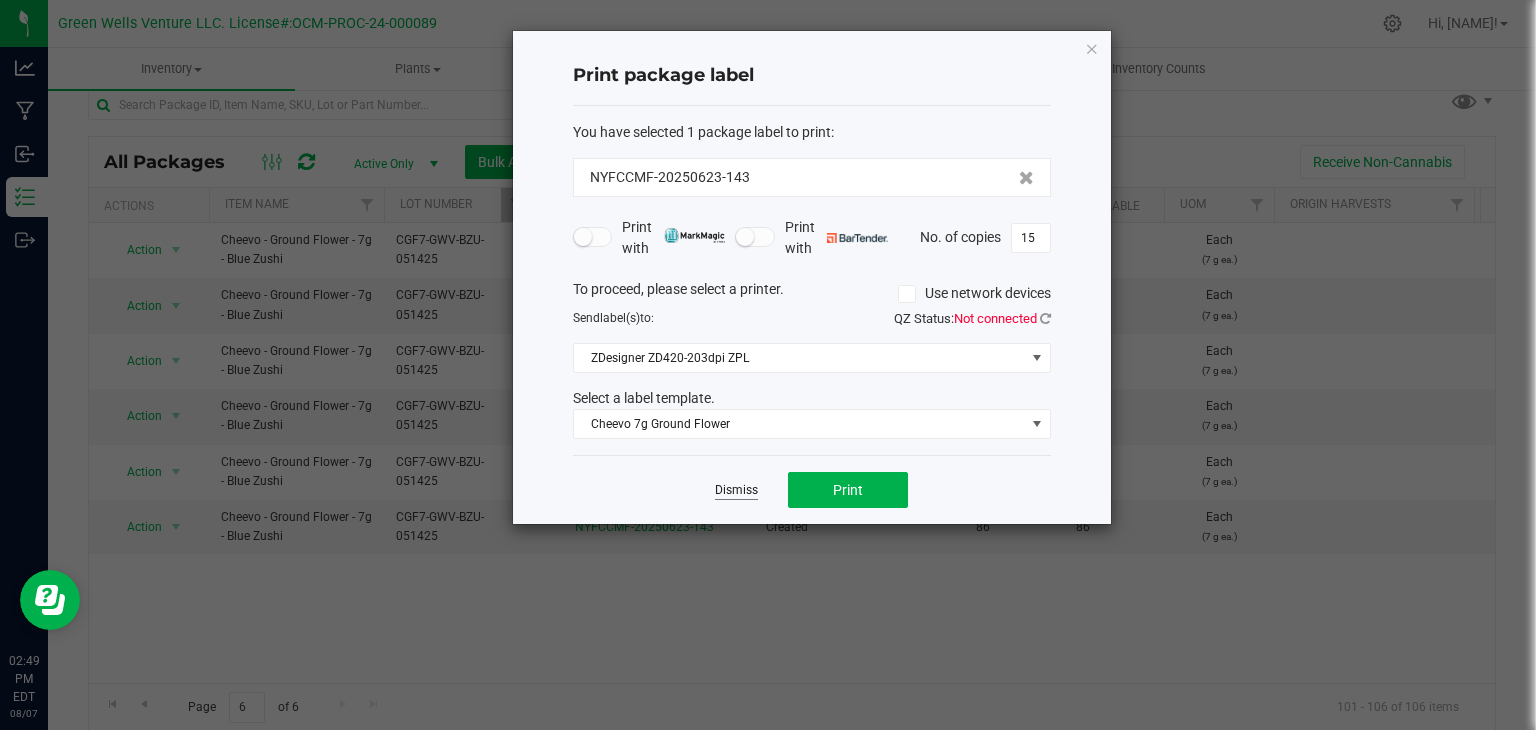 click on "Dismiss" 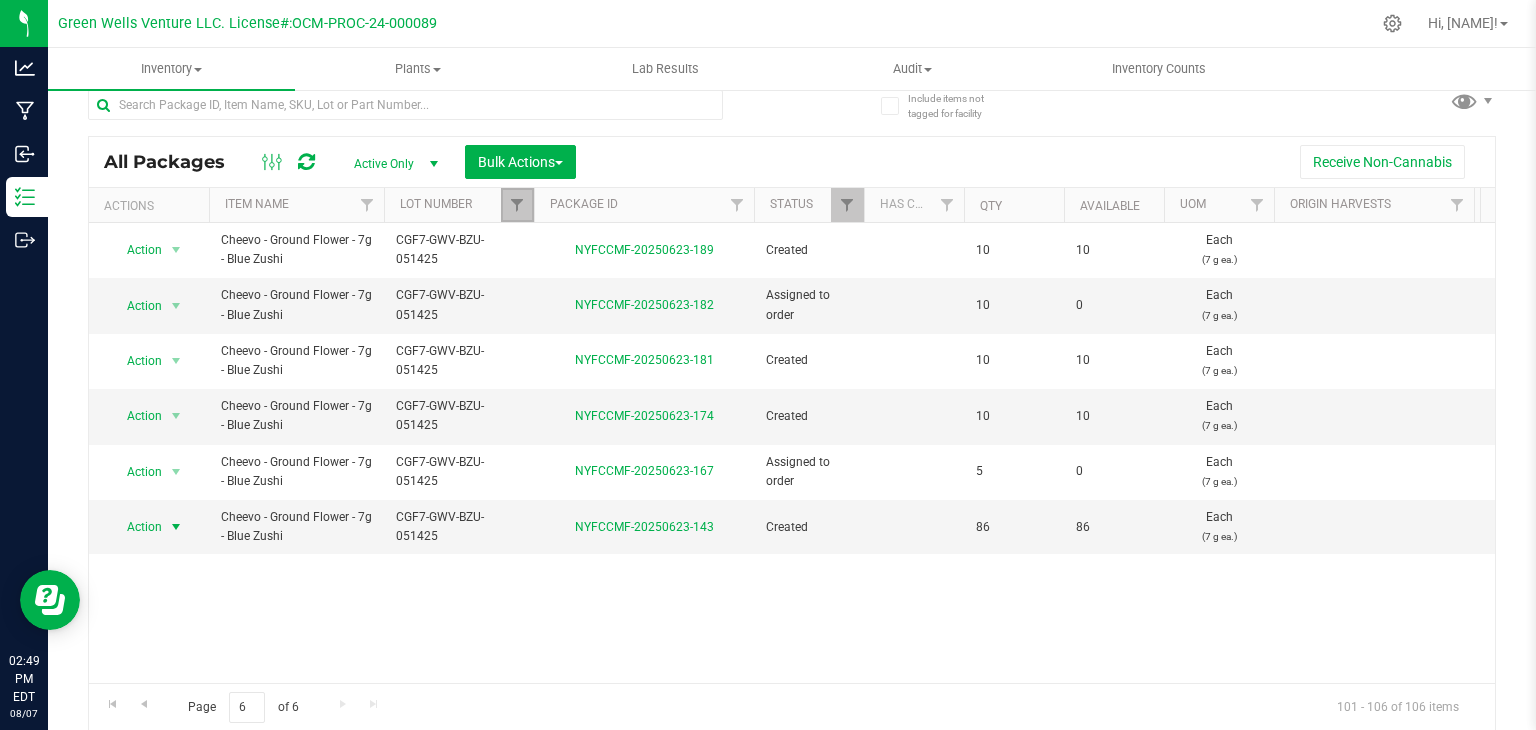 click at bounding box center [517, 205] 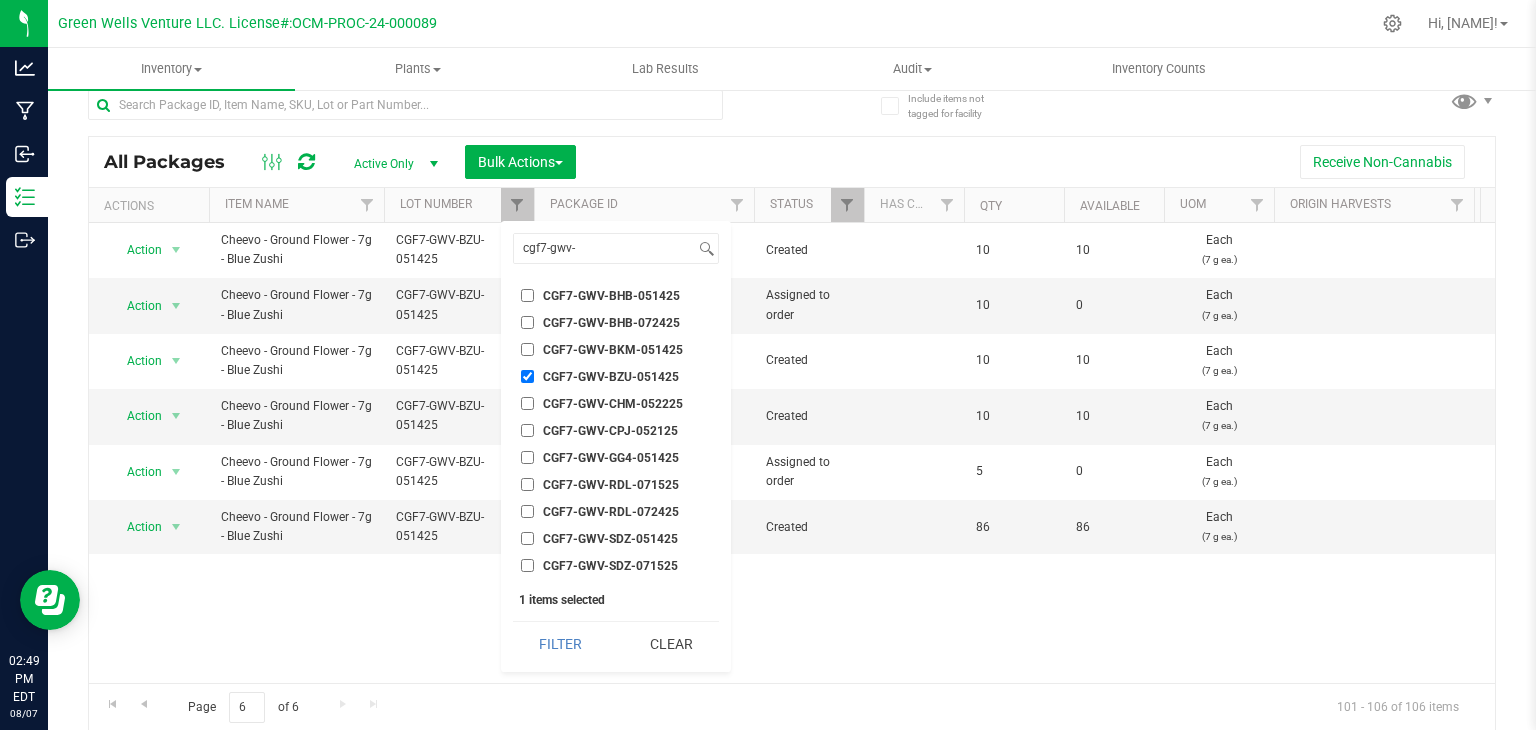 click on "CGF7-GWV-BZU-051425" at bounding box center [527, 376] 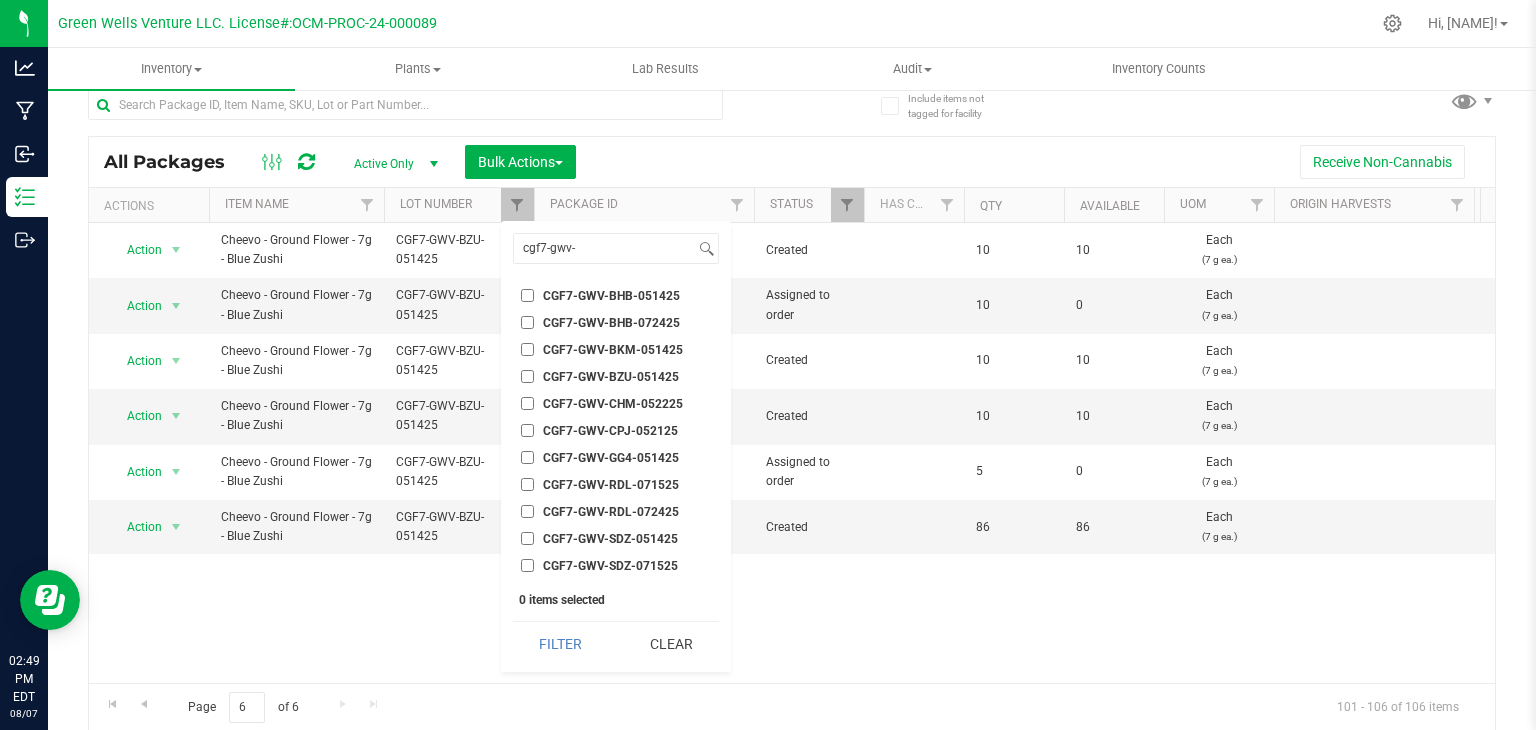scroll, scrollTop: 77, scrollLeft: 0, axis: vertical 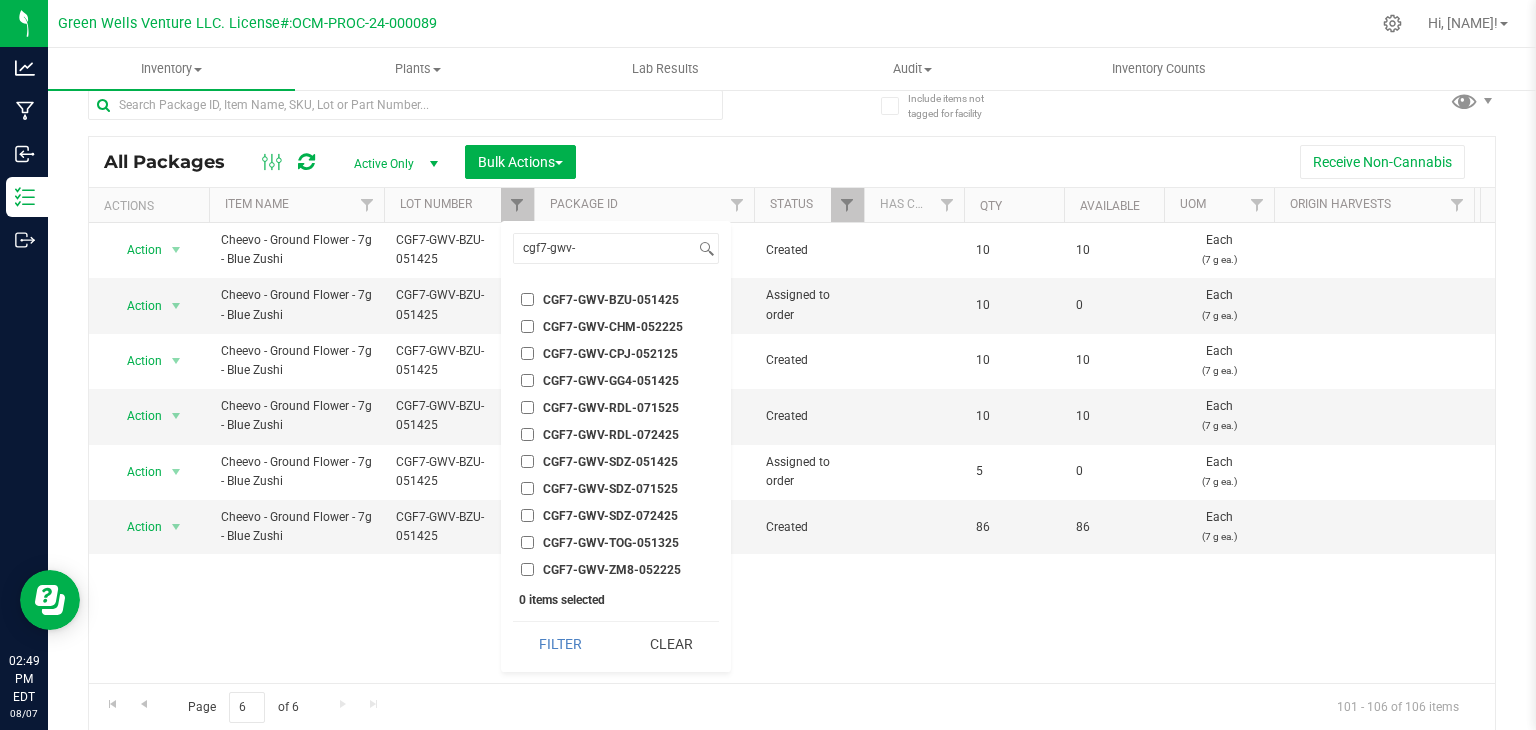 click on "CGF7-GWV-SDZ-072425" at bounding box center [527, 515] 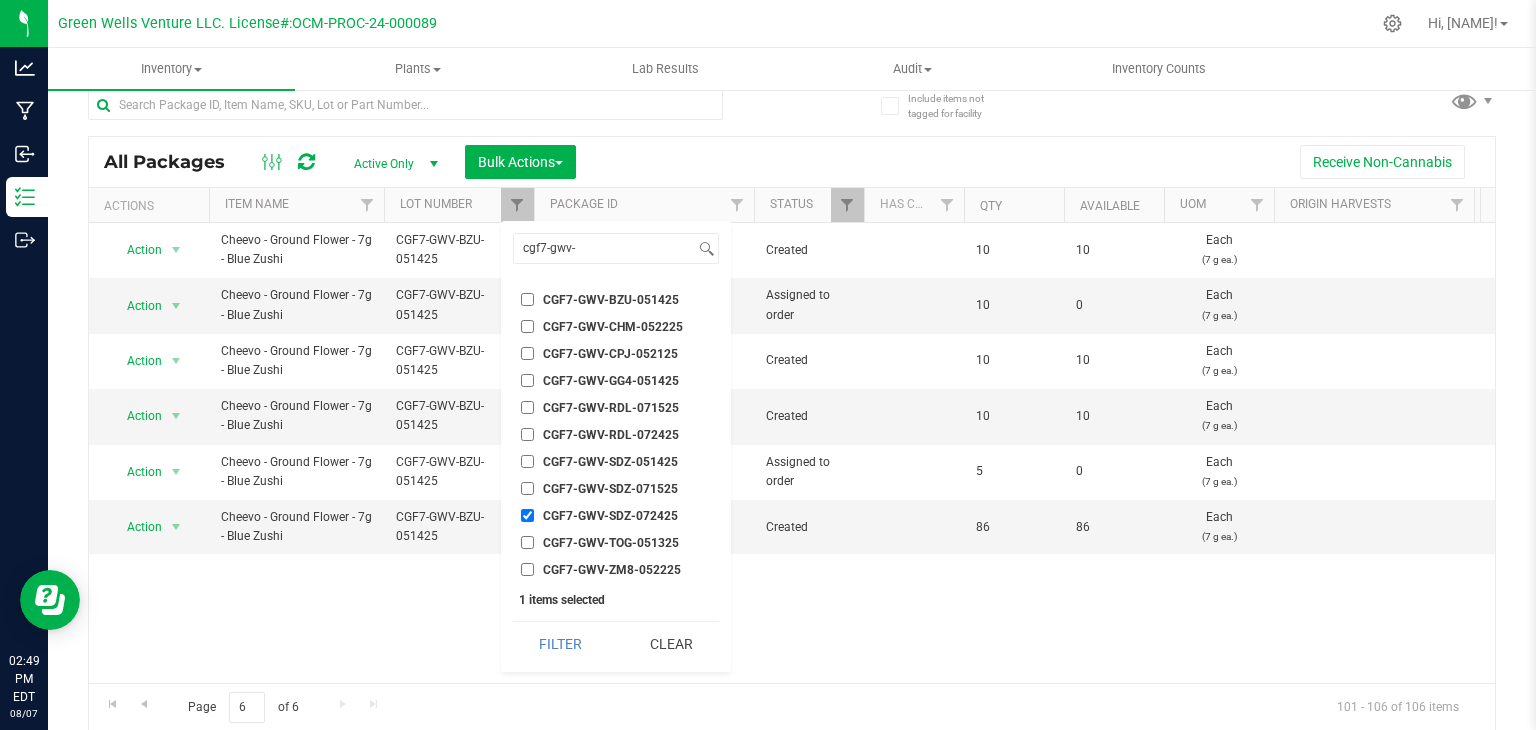click on "Filter" at bounding box center (561, 644) 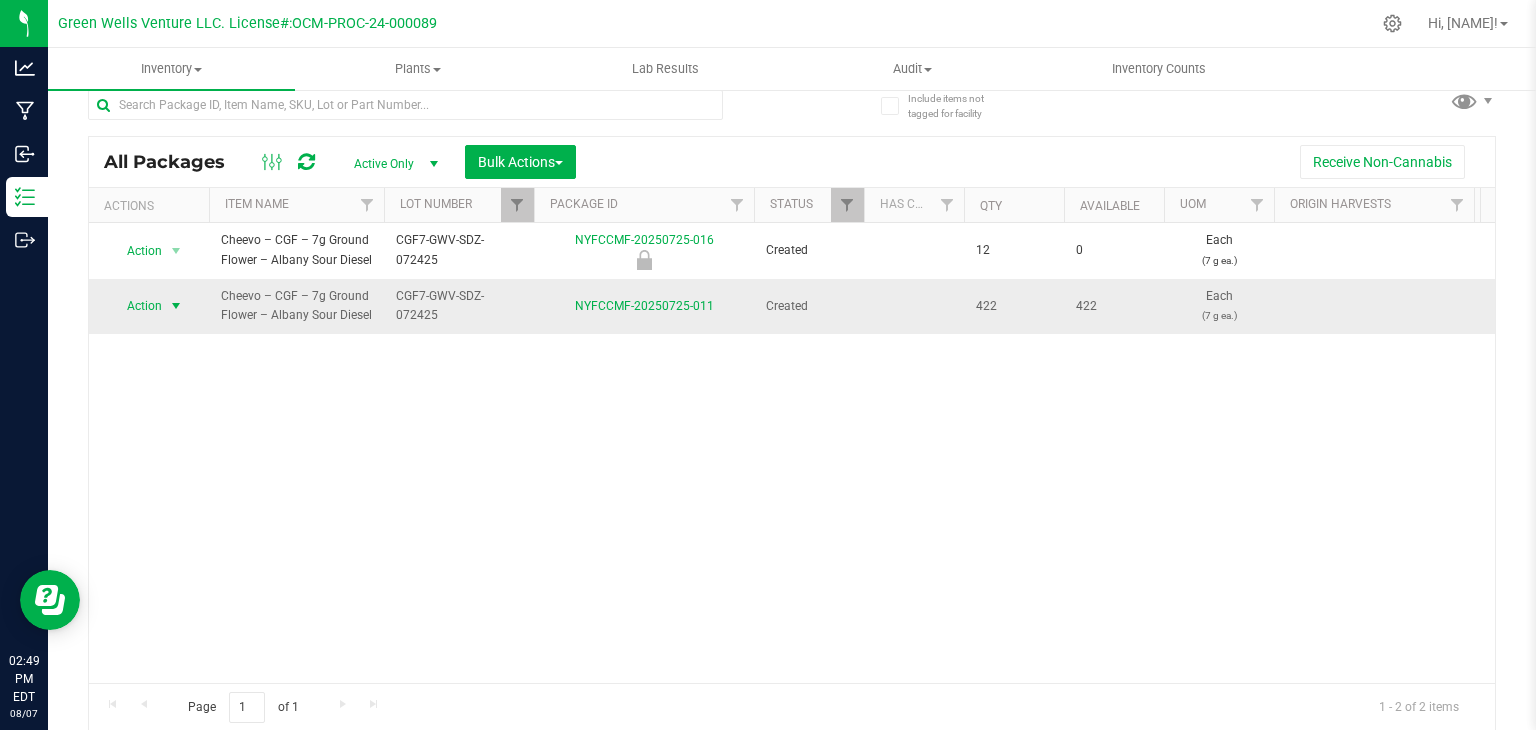 click on "Action" at bounding box center (136, 306) 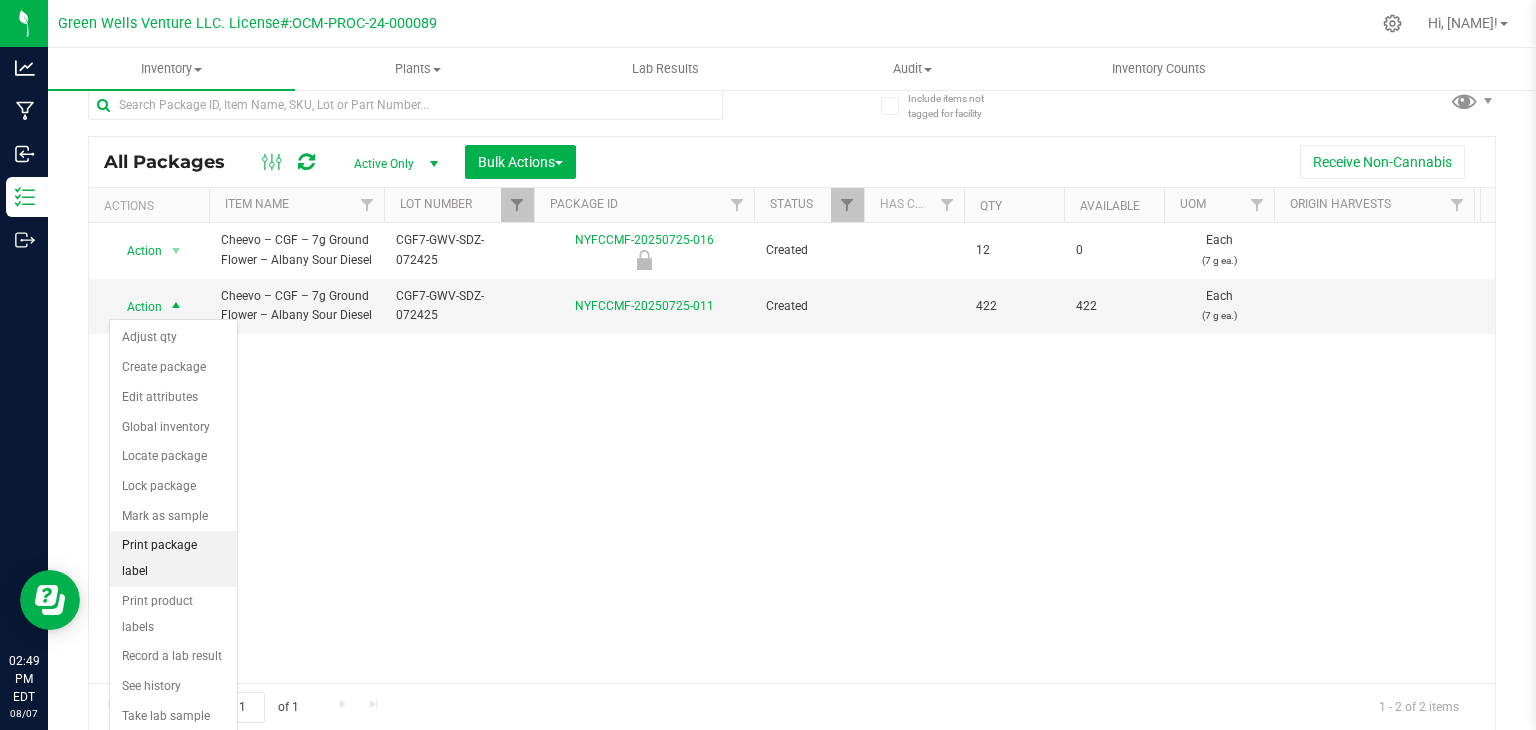 click on "Print package label" at bounding box center [173, 558] 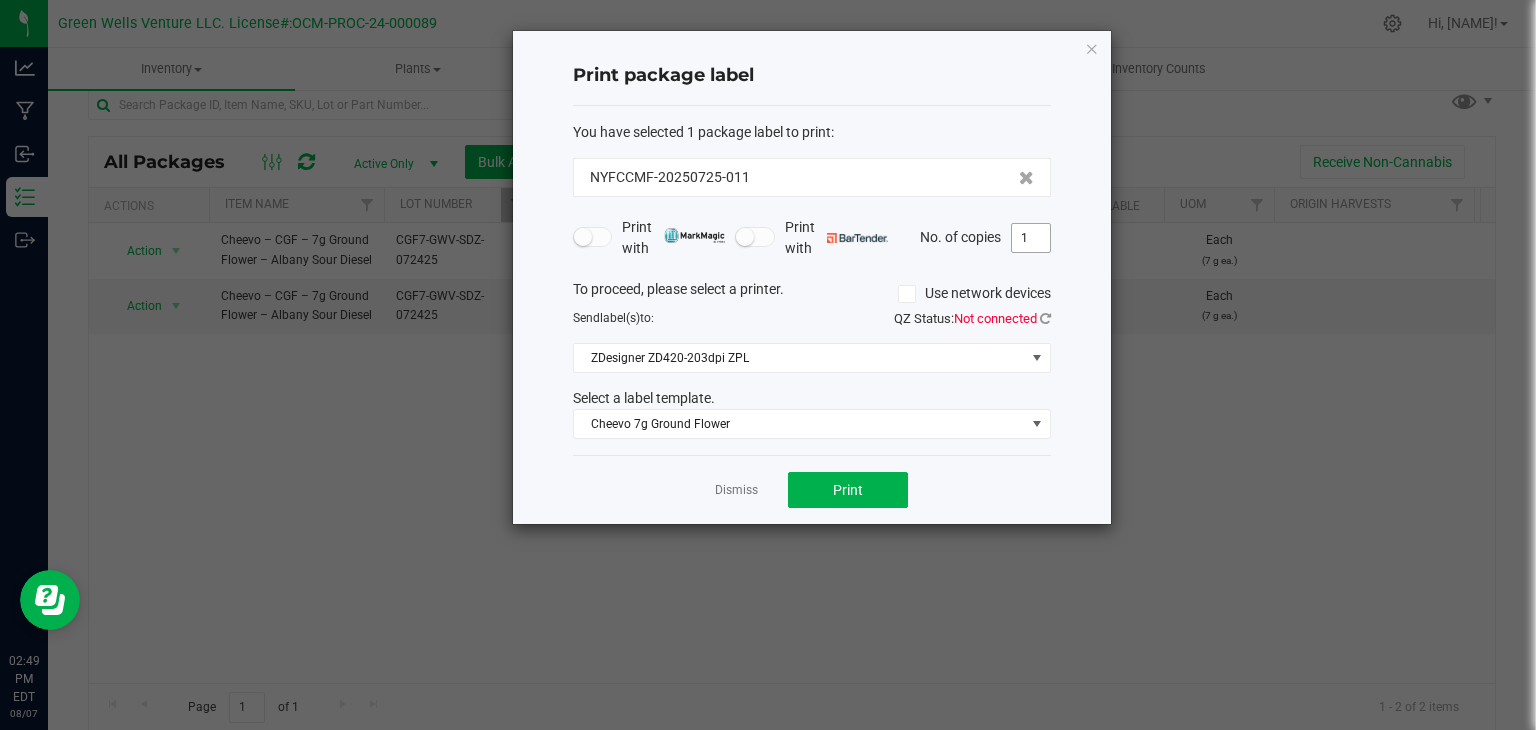 click on "1" at bounding box center (1031, 238) 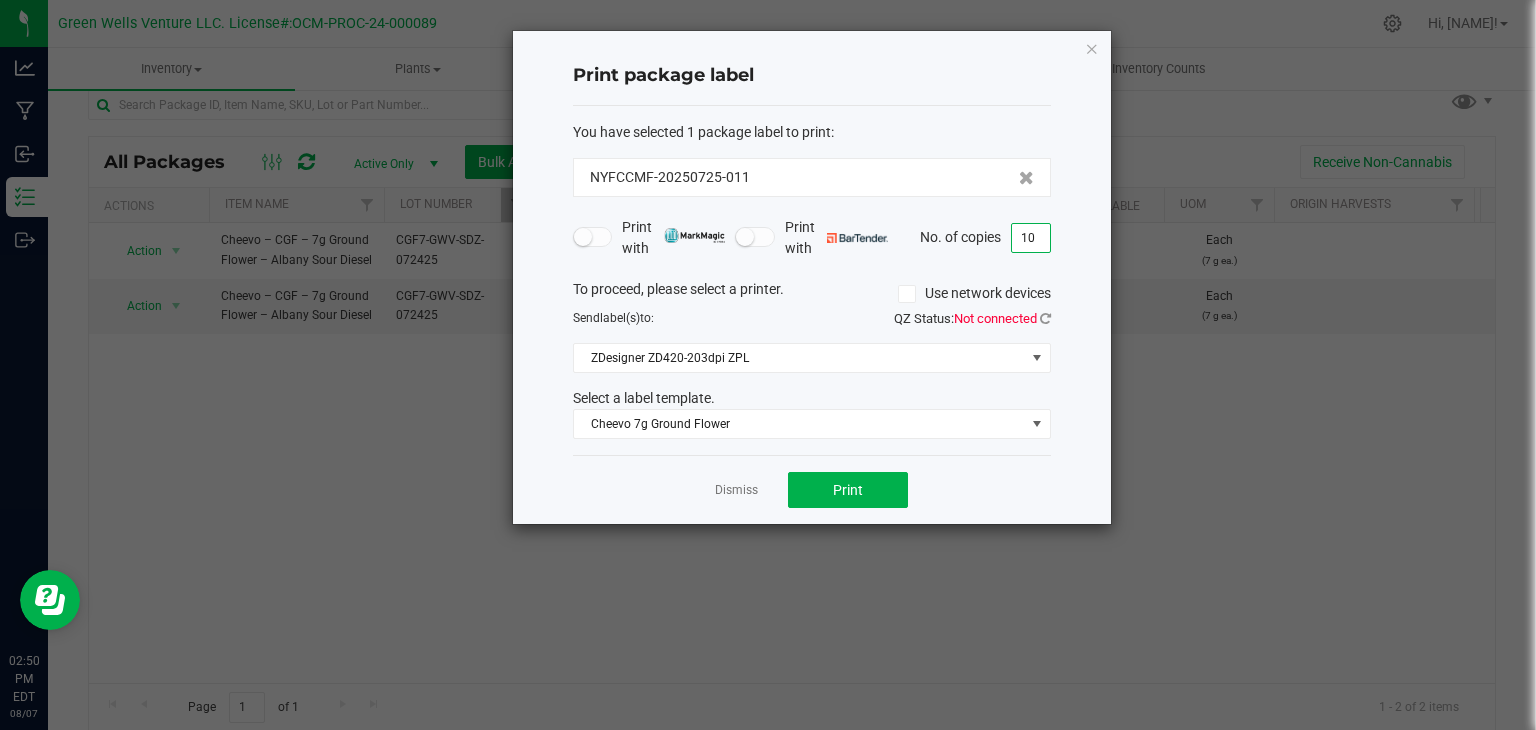 type on "1" 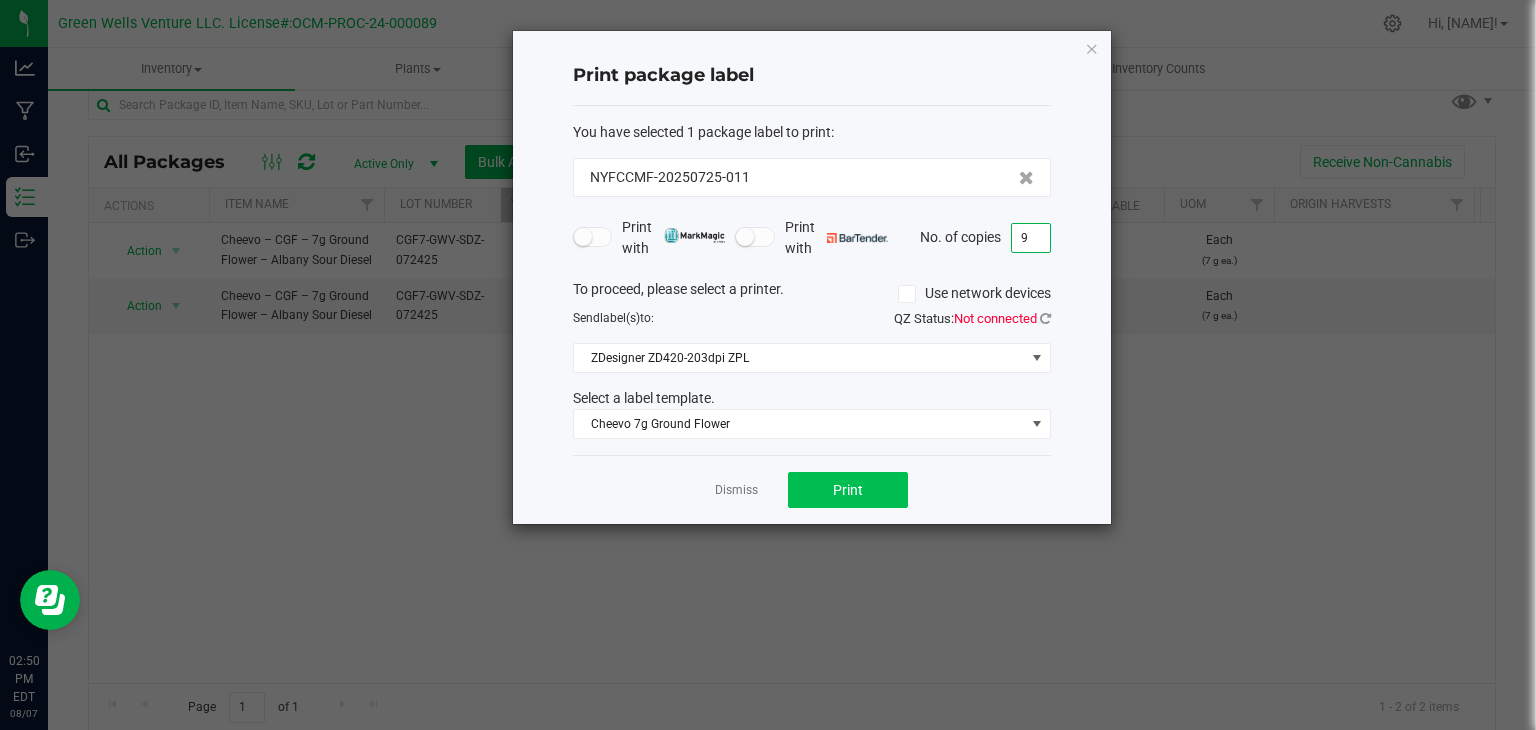 type on "9" 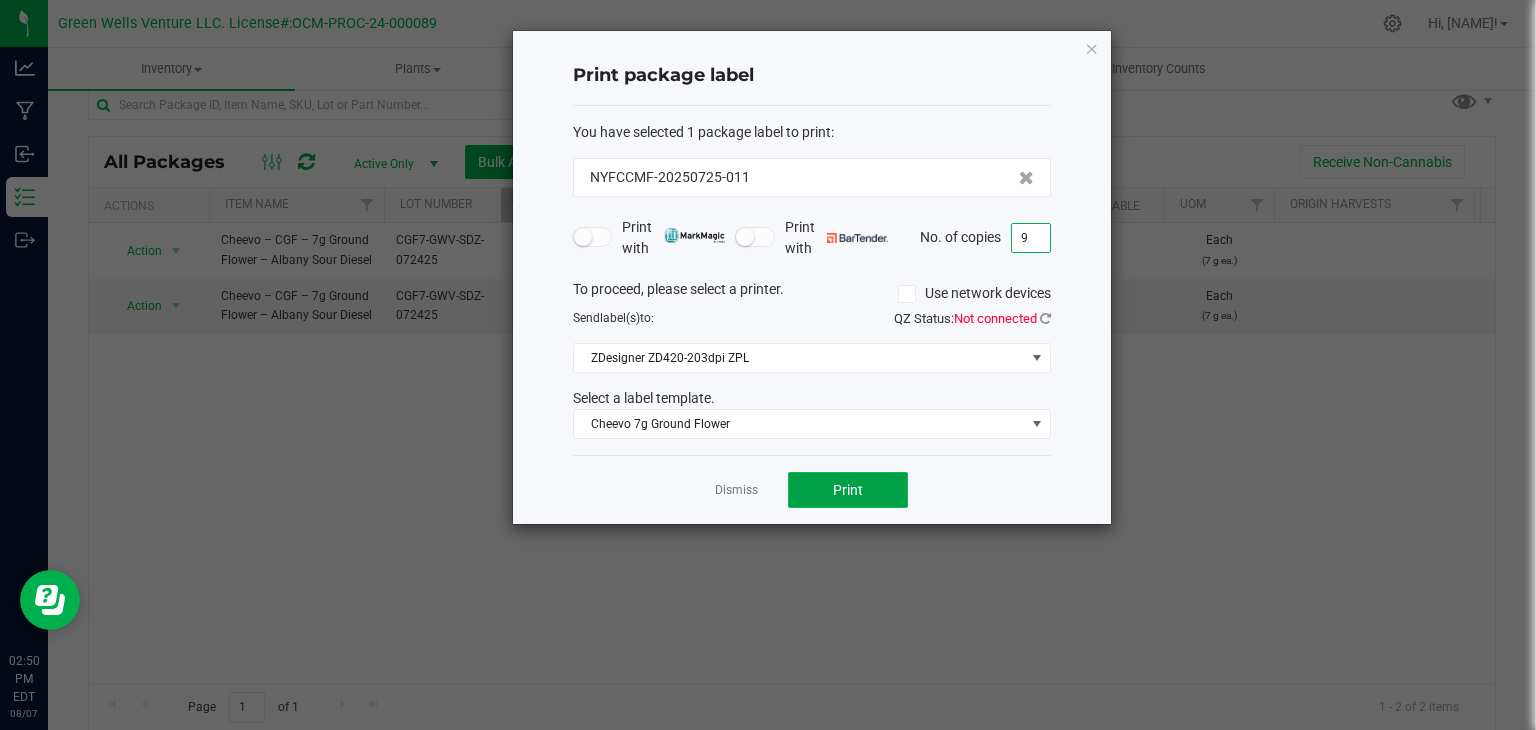 click on "Print" 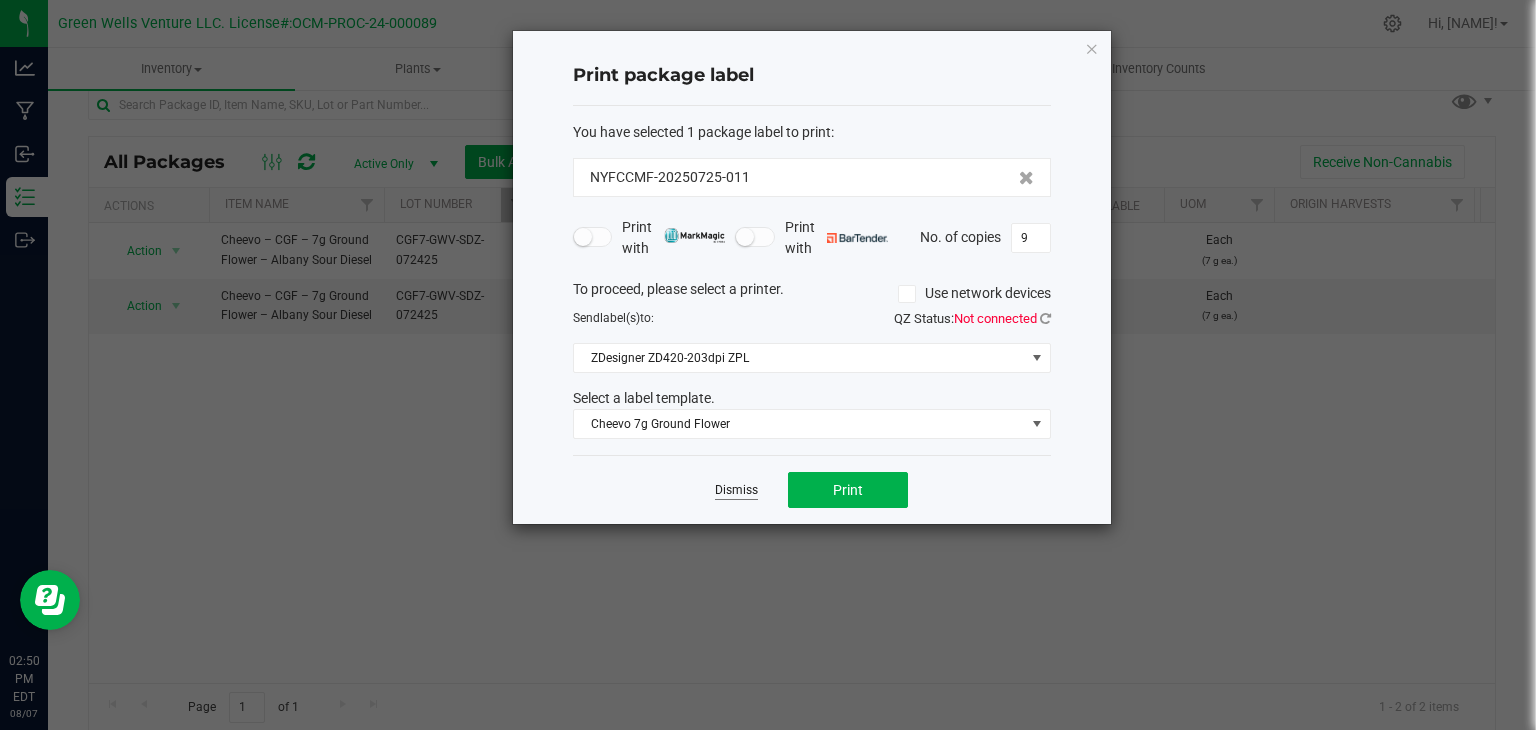 click on "Dismiss" 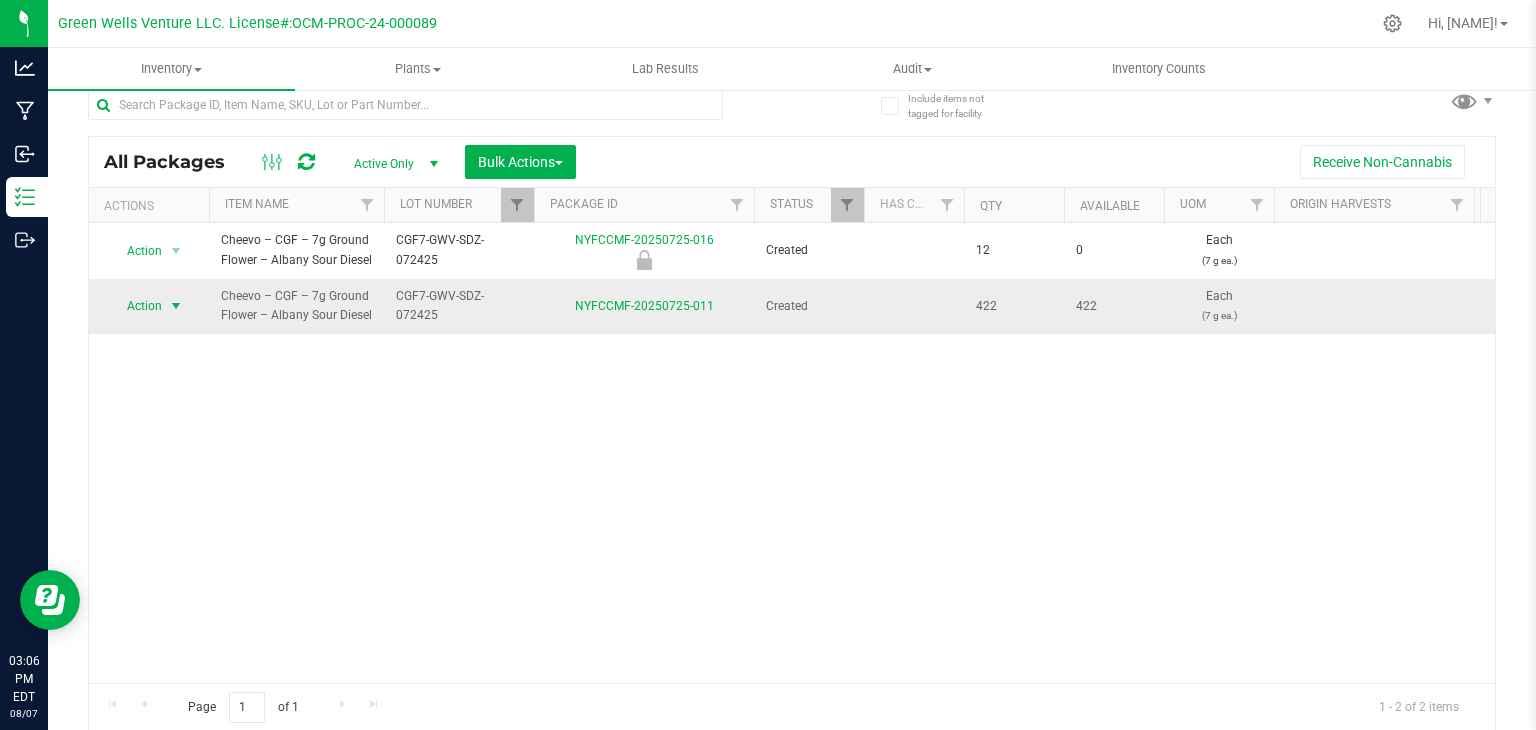 click on "Action" at bounding box center (136, 306) 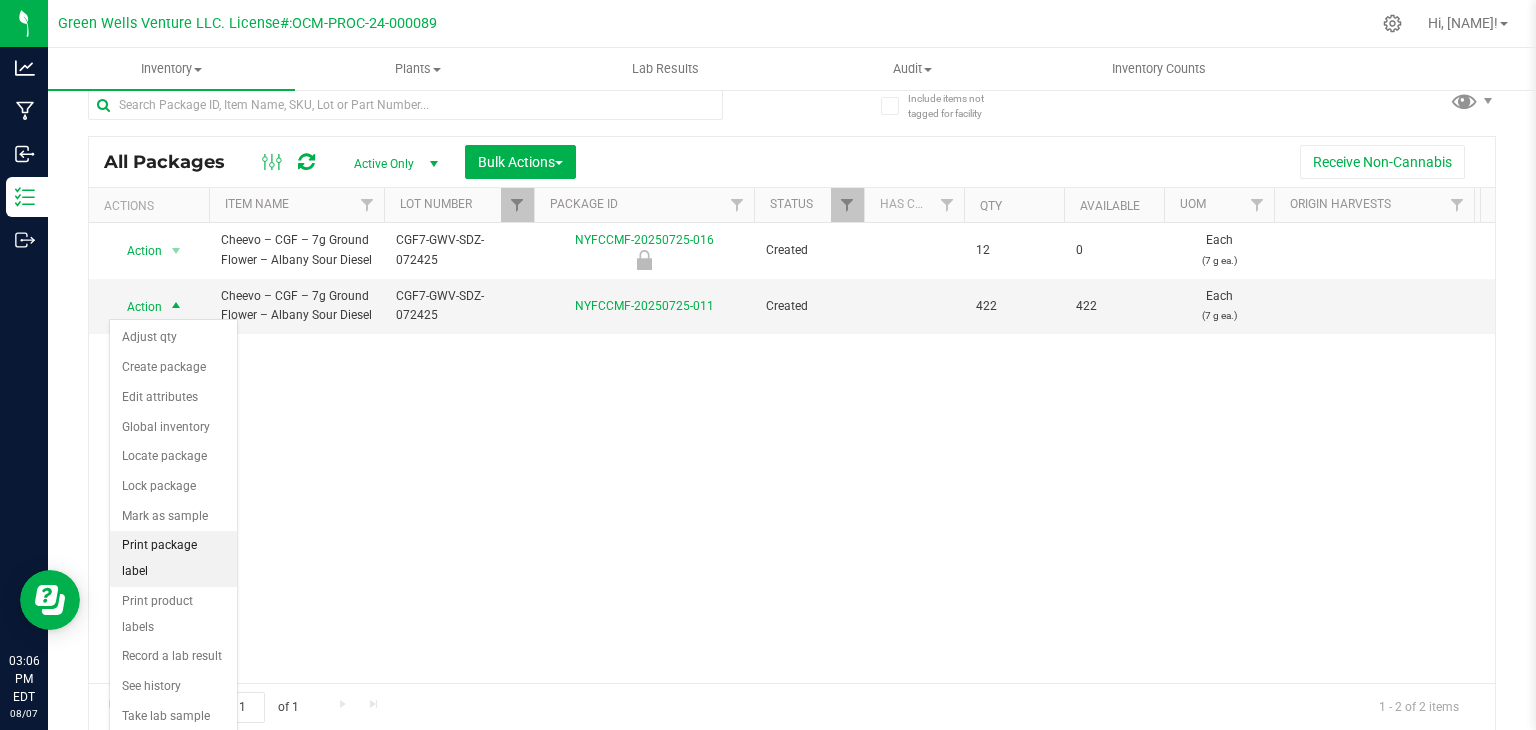click on "Print package label" at bounding box center [173, 558] 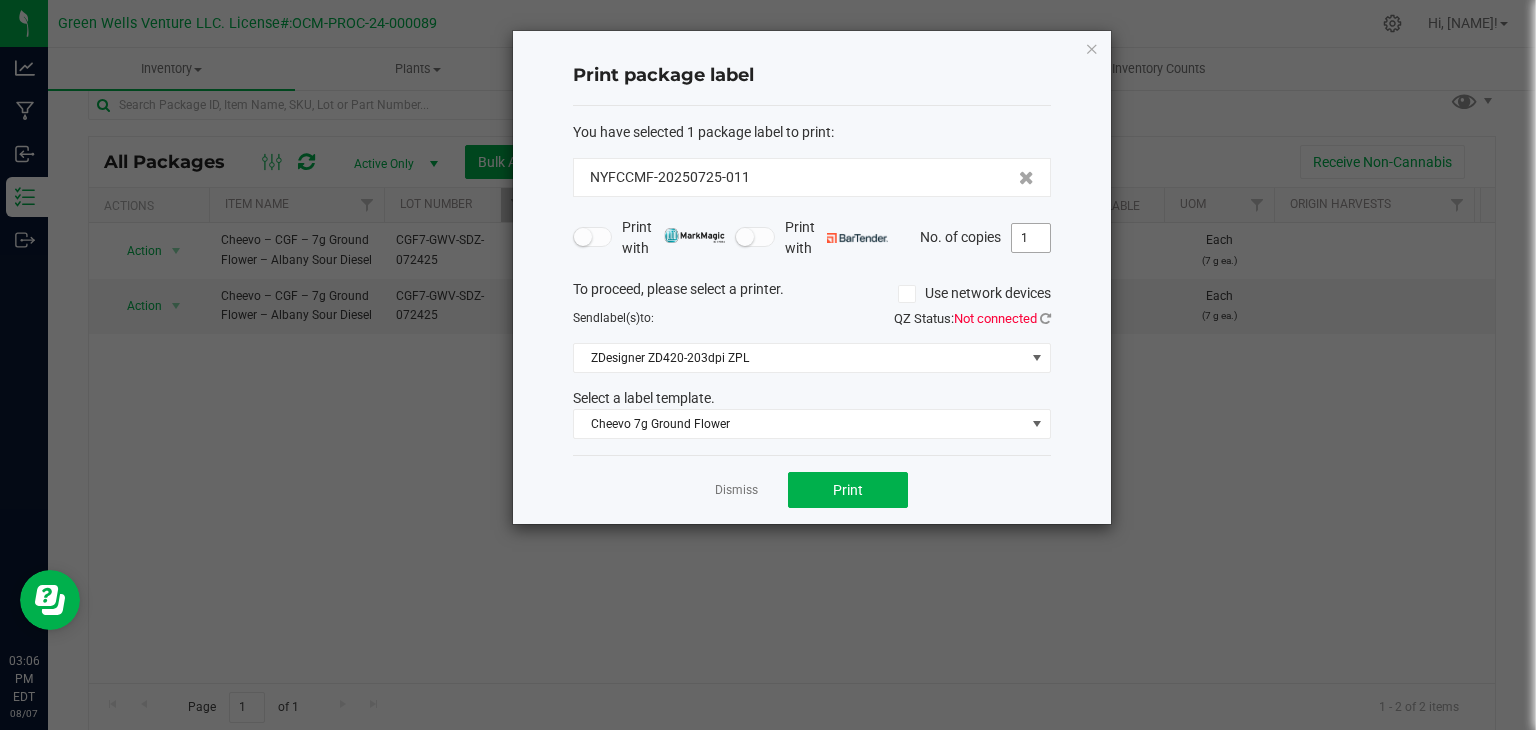 click on "1" at bounding box center (1031, 238) 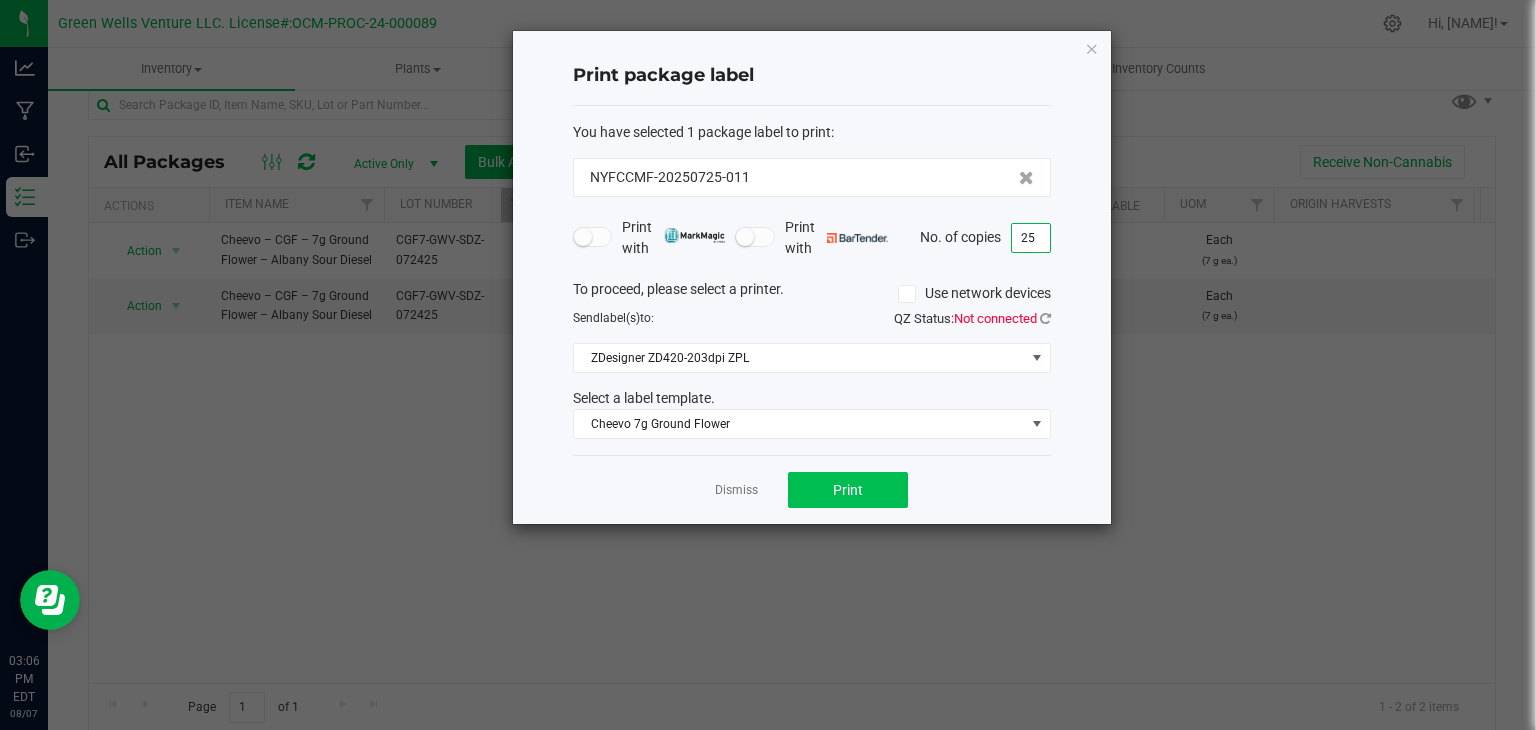 type on "25" 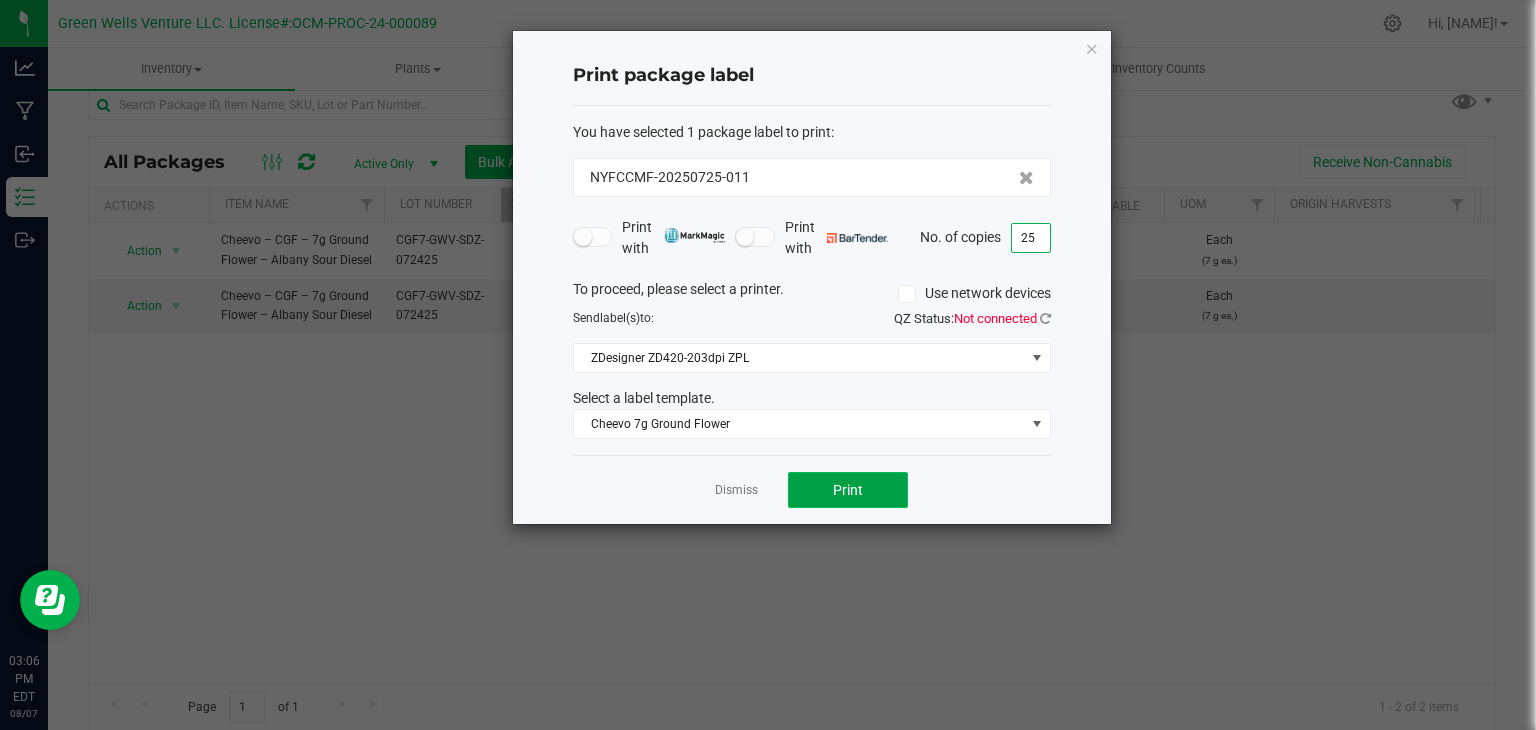 click on "Print" 